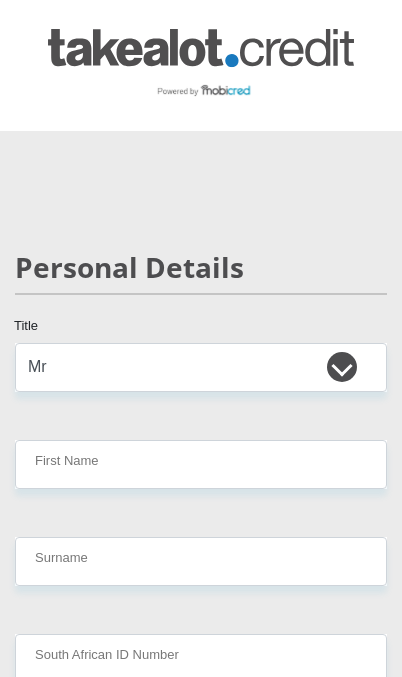 select on "Mr" 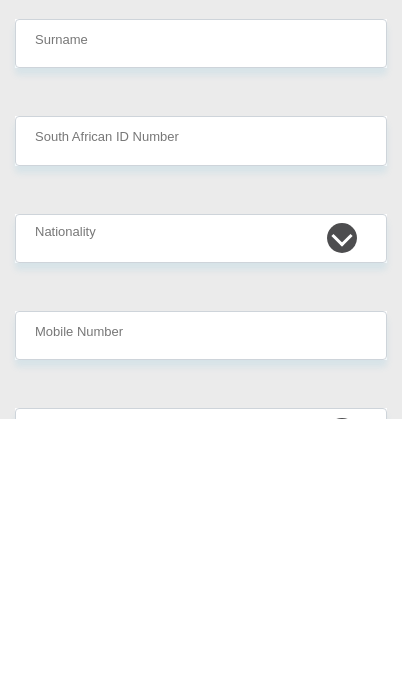 type on "[NAME]" 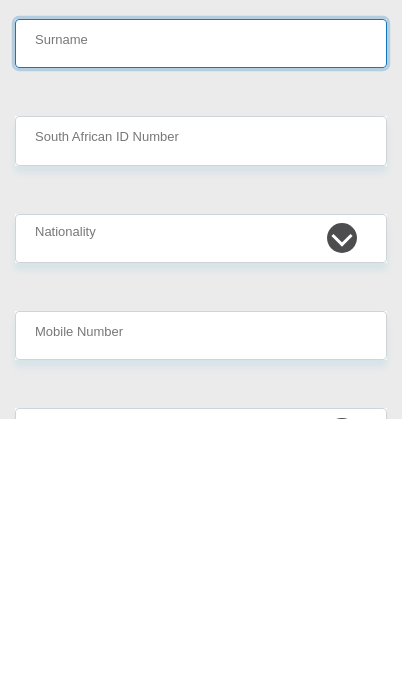 click on "Surname" at bounding box center (201, 302) 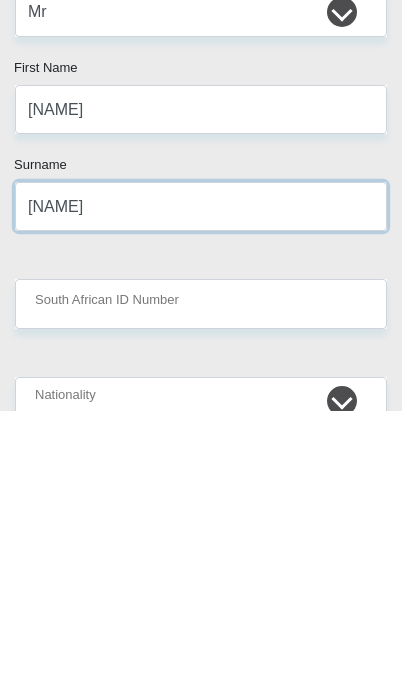type on "[NAME]" 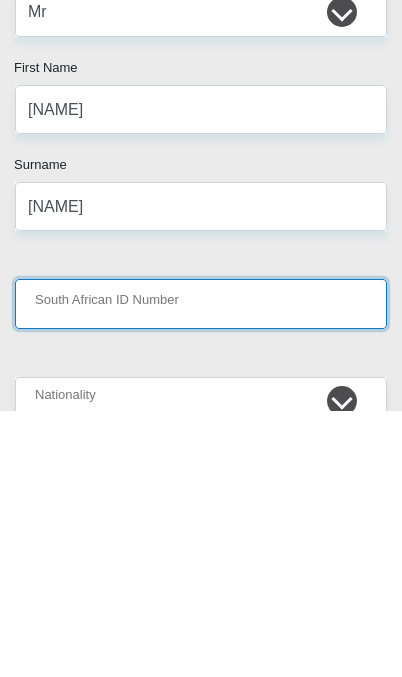 click on "South African ID Number" at bounding box center [201, 569] 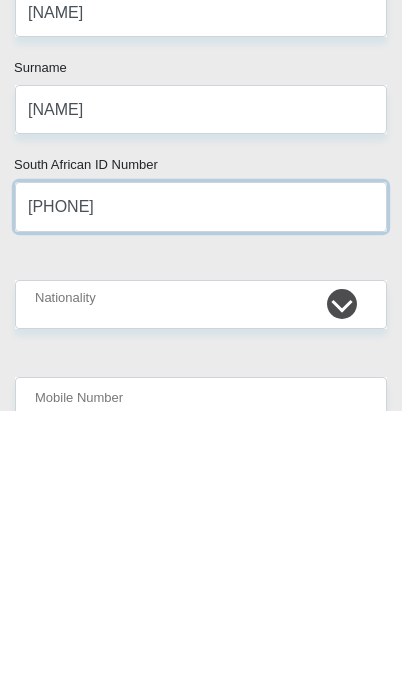 type on "[PHONE]" 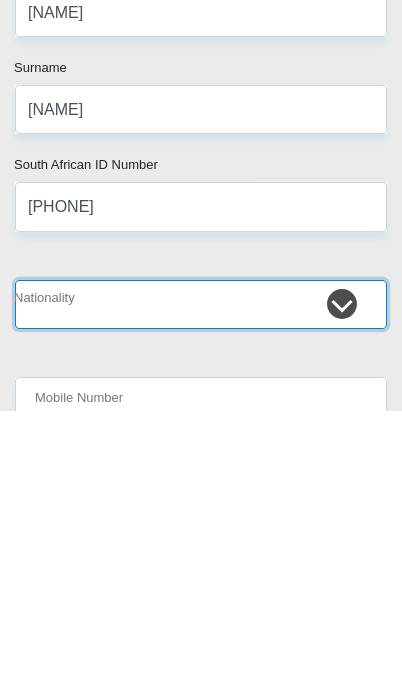 click on "South Africa
Afghanistan
Aland Islands
Albania
Algeria
America Samoa
American Virgin Islands
Andorra
Angola
Anguilla
Antarctica
Antigua and Barbuda
Argentina
Armenia
Aruba
Ascension Island
Australia
Austria
Azerbaijan
Bahamas
Bahrain
Bangladesh
Barbados
Chad" at bounding box center [201, 570] 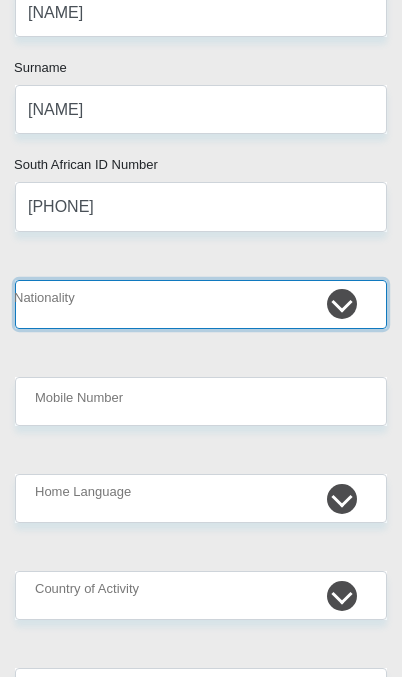 select on "ZAF" 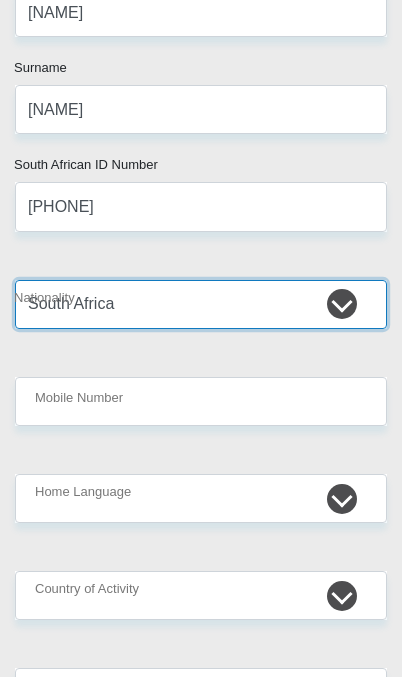 scroll, scrollTop: 453, scrollLeft: 0, axis: vertical 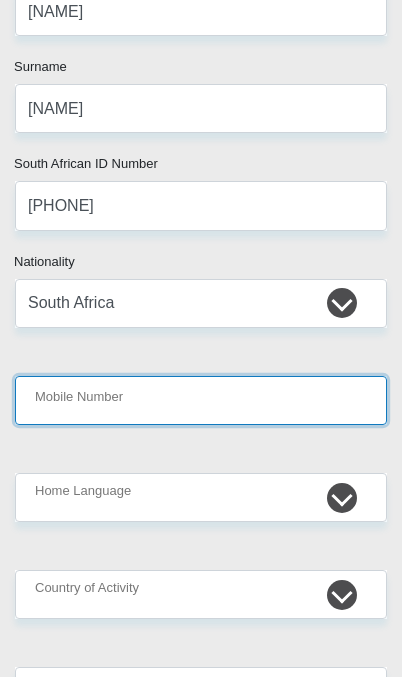 click on "Mobile Number" at bounding box center (201, 400) 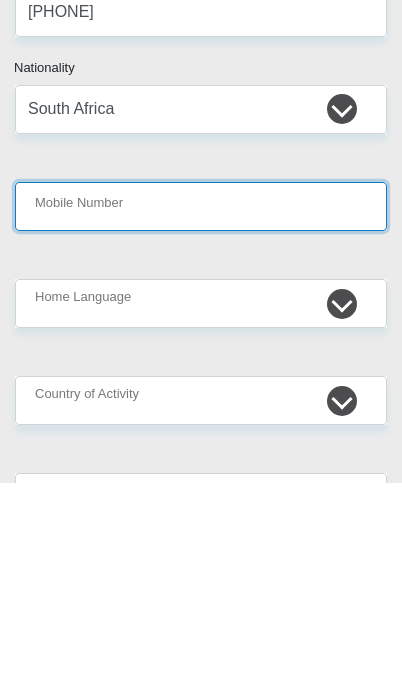 type on "[PHONE]" 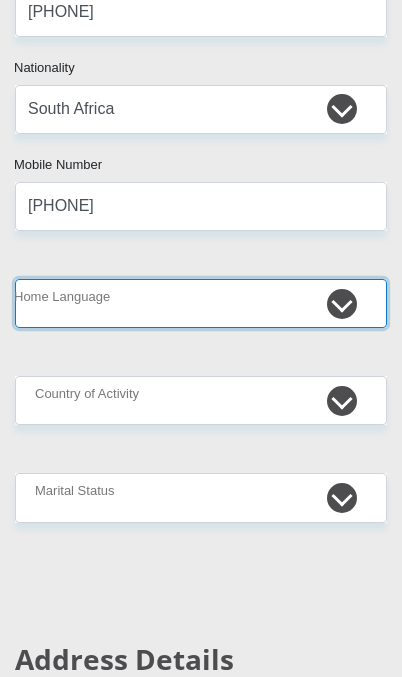 click on "Afrikaans
English
Sepedi
South Ndebele
Southern Sotho
Swati
Tsonga
Tswana
Venda
Xhosa
Zulu
Other" at bounding box center [201, 303] 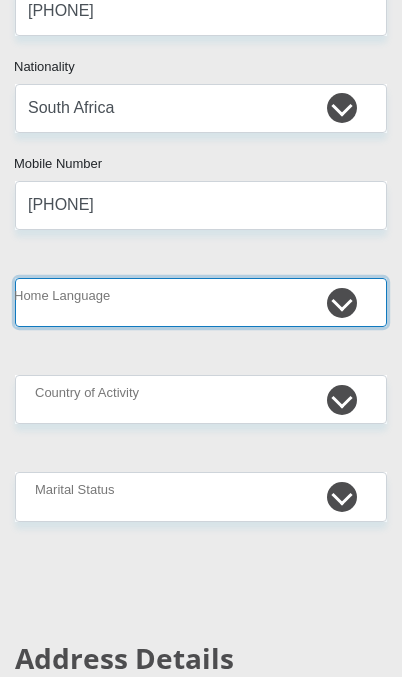 select on "tsn" 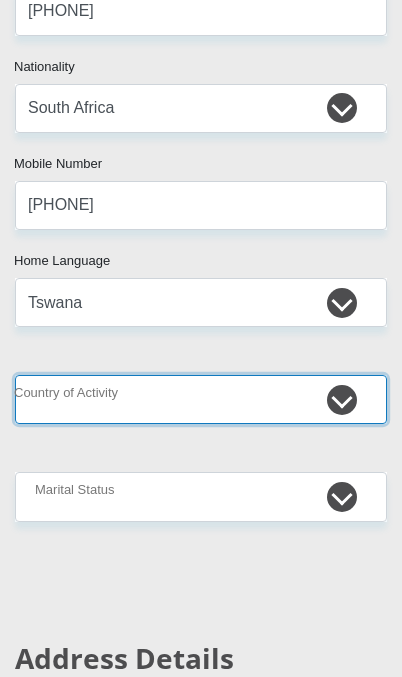 click on "South Africa
Afghanistan
Aland Islands
Albania
Algeria
America Samoa
American Virgin Islands
Andorra
Angola
Anguilla
Antarctica
Antigua and Barbuda
Argentina
Armenia
Aruba
Ascension Island
Australia
Austria
Azerbaijan
Chad" at bounding box center (201, 399) 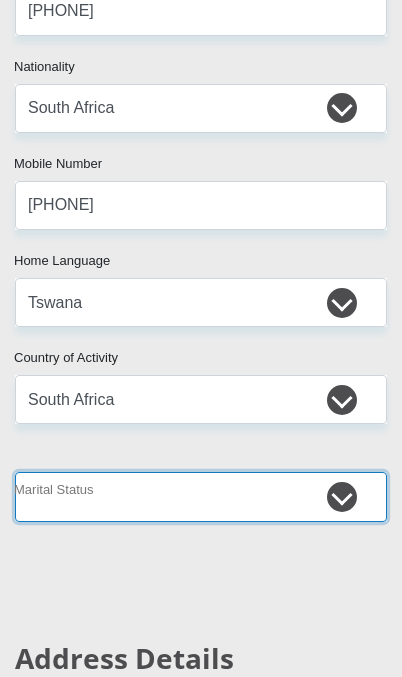 click on "Married ANC
Single
Divorced
Widowed
Married COP or Customary Law" at bounding box center (201, 496) 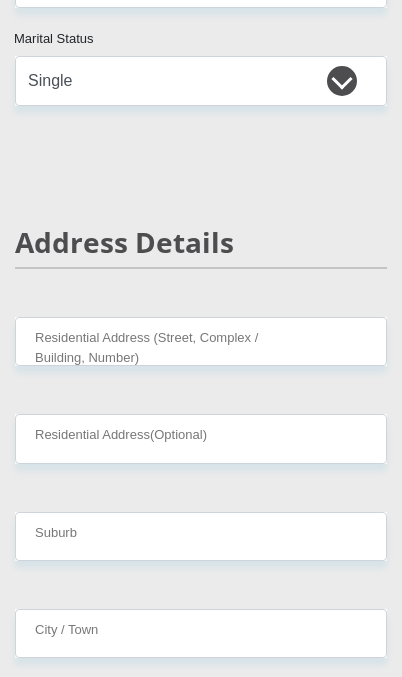scroll, scrollTop: 1062, scrollLeft: 0, axis: vertical 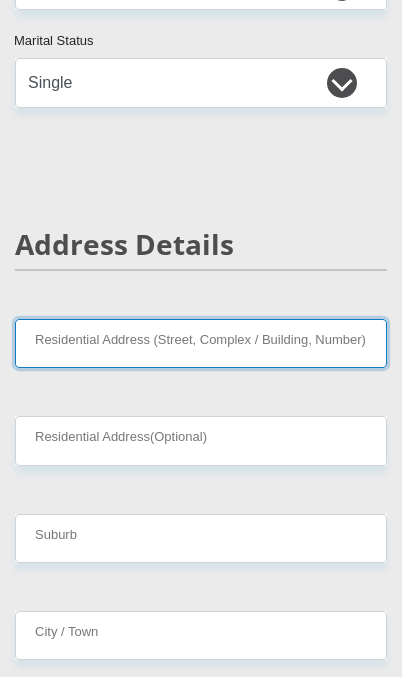 click on "Residential Address (Street, Complex / Building, Number)" at bounding box center (201, 343) 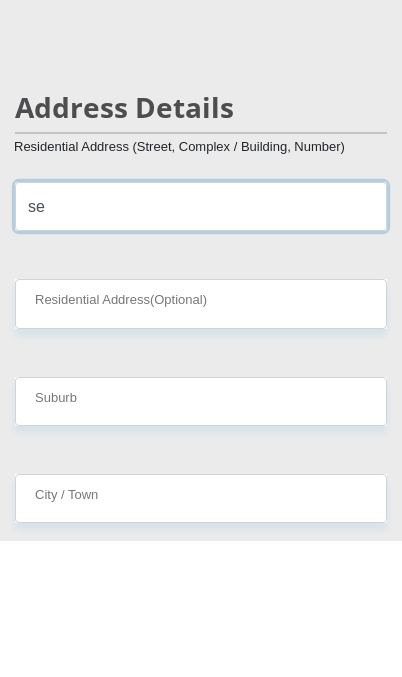 type on "s" 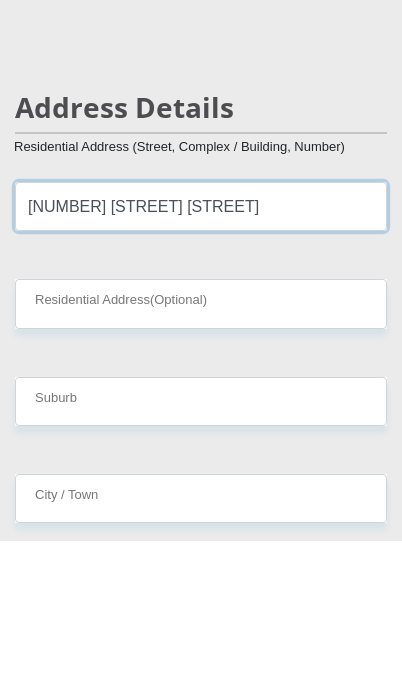 type on "[NUMBER] [STREET] [STREET]" 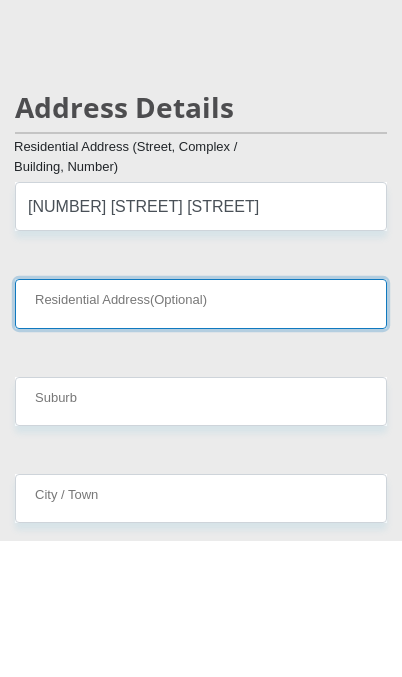 click on "Residential Address(Optional)" at bounding box center [201, 440] 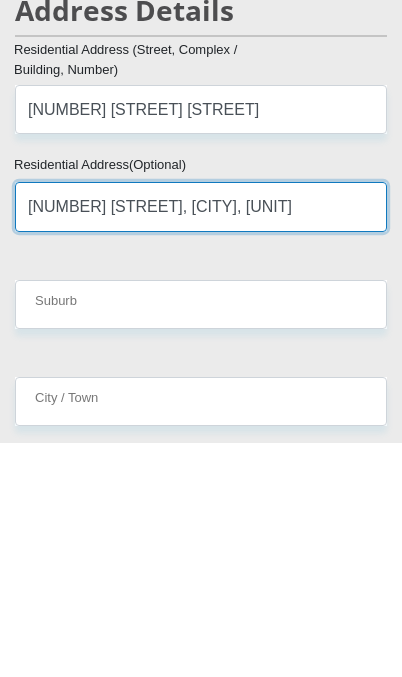 type on "[NUMBER] [STREET], [CITY], [UNIT]" 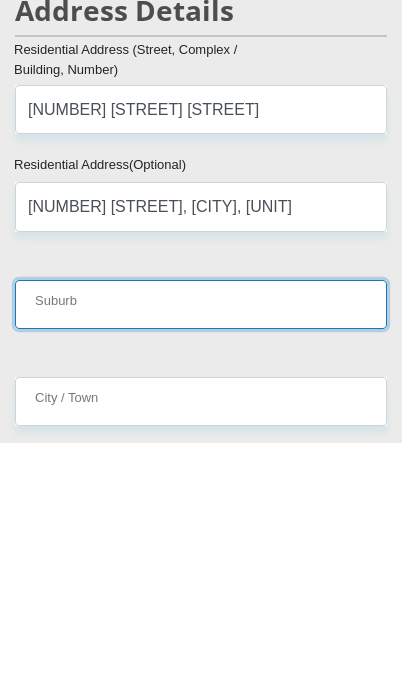 click on "Suburb" at bounding box center (201, 538) 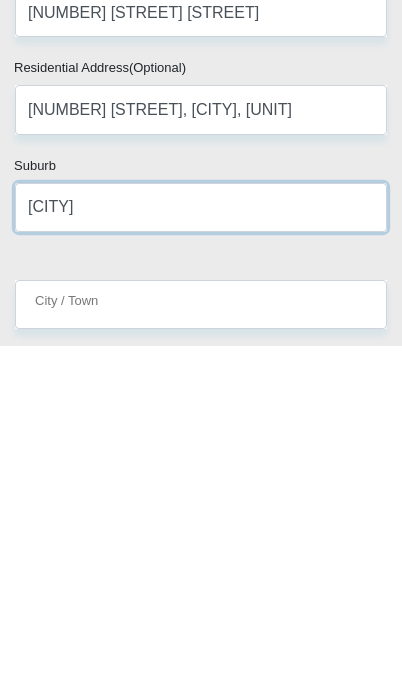 type on "[CITY]" 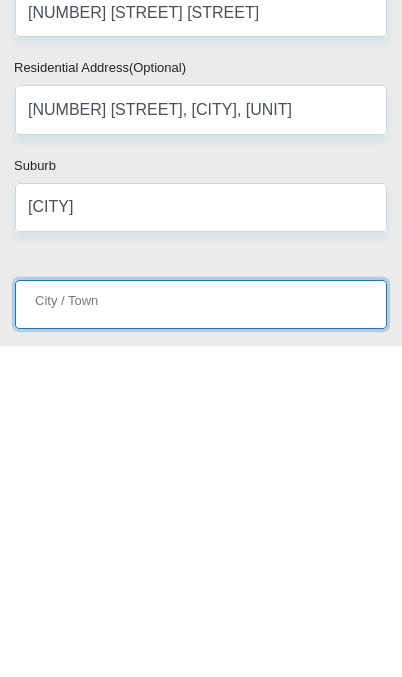 click on "City / Town" at bounding box center (201, 635) 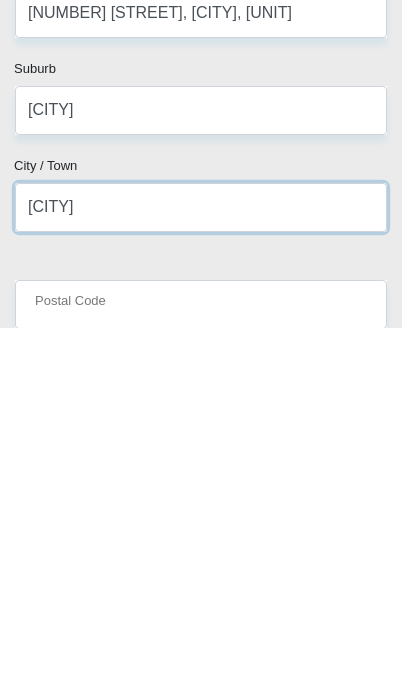 type on "[CITY]" 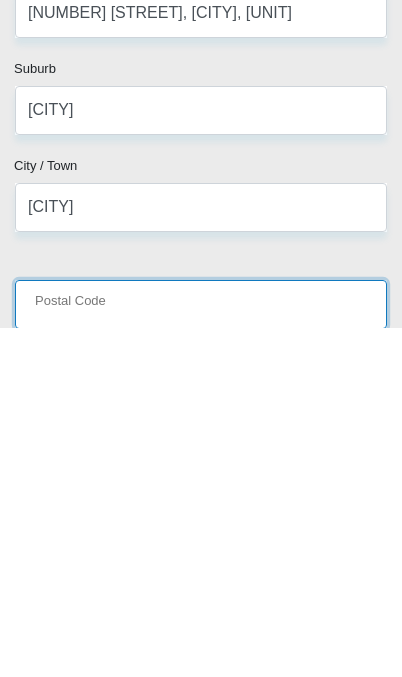 click on "Postal Code" at bounding box center [201, 653] 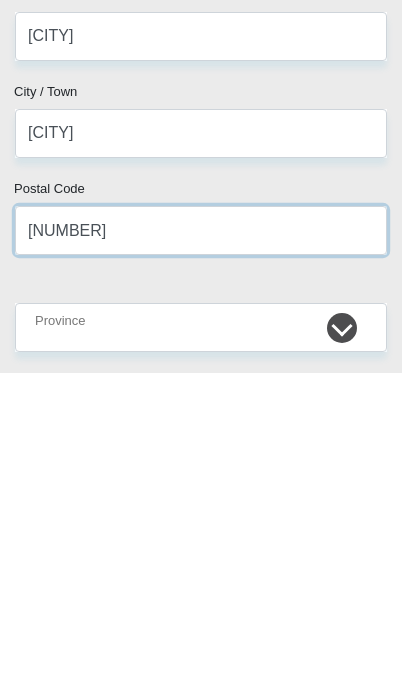 type on "[NUMBER]" 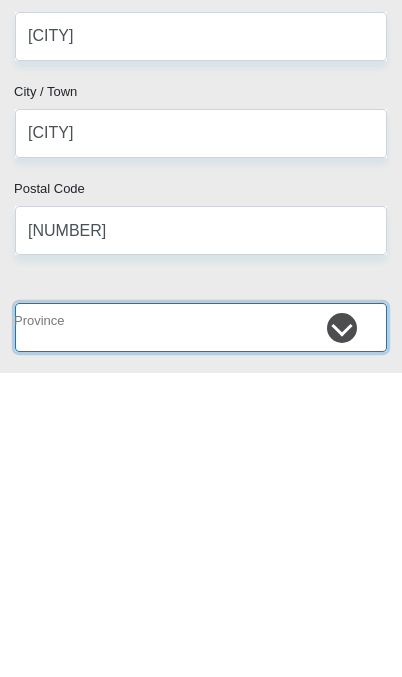 click on "Eastern Cape
Free State
Gauteng
KwaZulu-Natal
Limpopo
Mpumalanga
Northern Cape
North West
Western Cape" at bounding box center (201, 631) 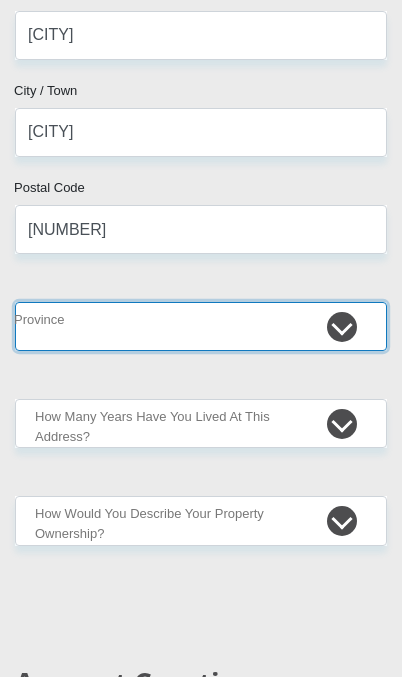 select on "North West" 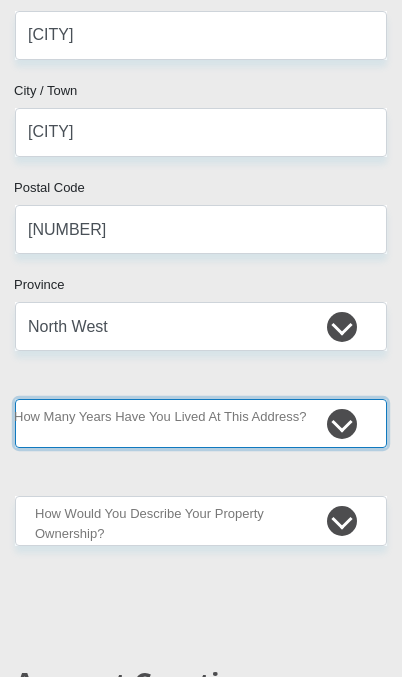 click on "less than 1 year
1-3 years
3-5 years
5+ years" at bounding box center [201, 423] 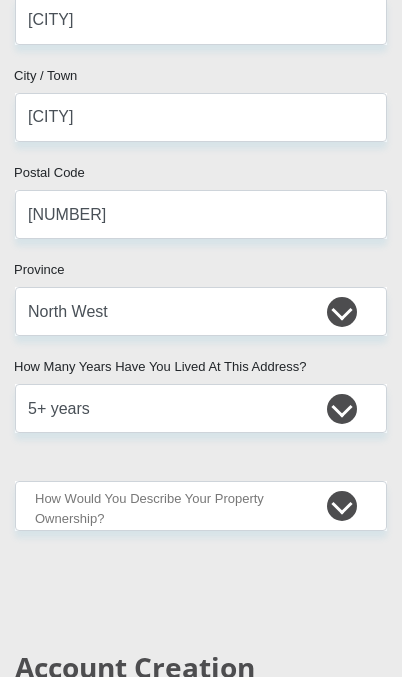 scroll, scrollTop: 1585, scrollLeft: 0, axis: vertical 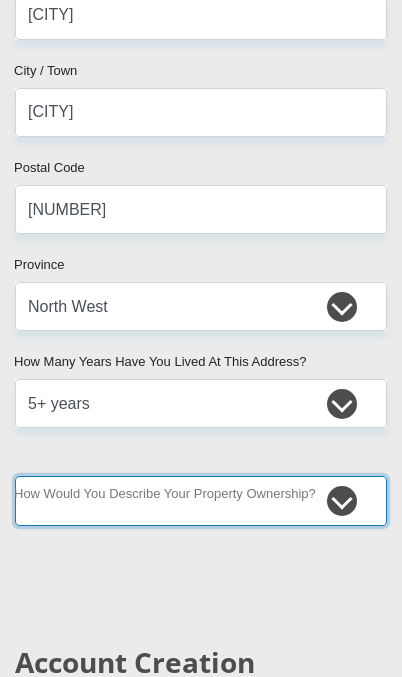 click on "Owned
Rented
Family Owned
Company Dwelling" at bounding box center (201, 500) 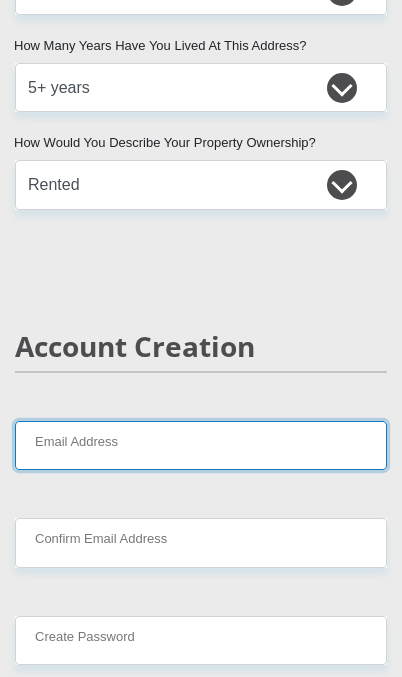 click on "Email Address" at bounding box center (201, 445) 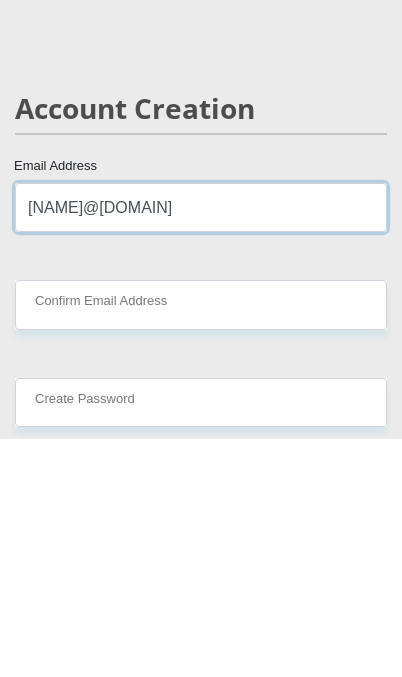type on "[NAME]@[DOMAIN]" 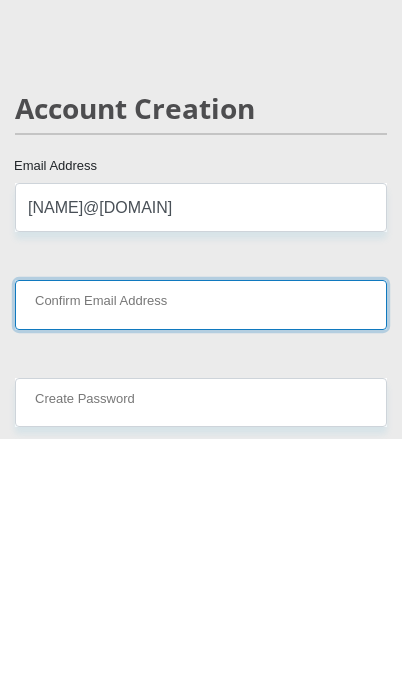 click on "Confirm Email Address" at bounding box center [201, 542] 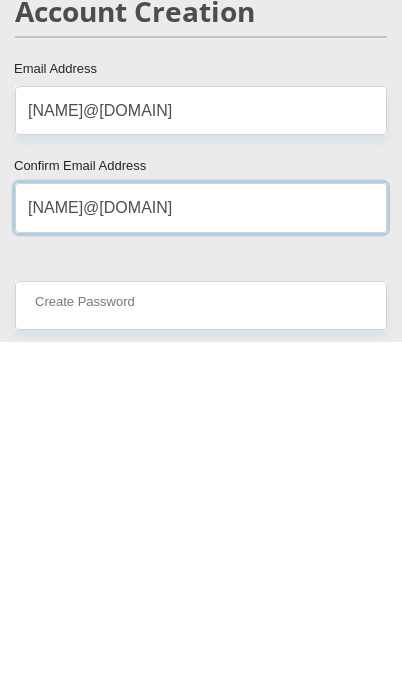 type on "[NAME]@[DOMAIN]" 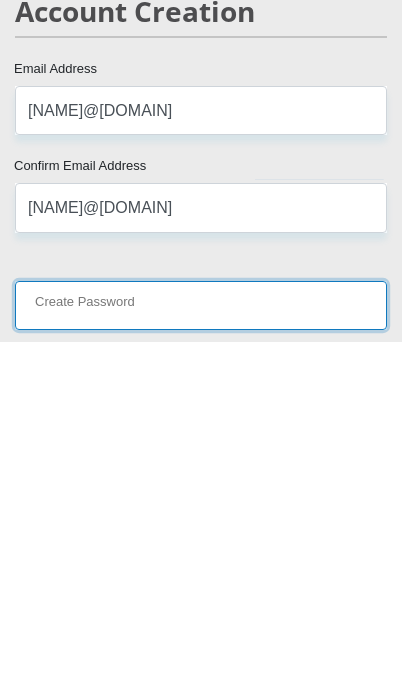 click on "Create Password" at bounding box center [201, 640] 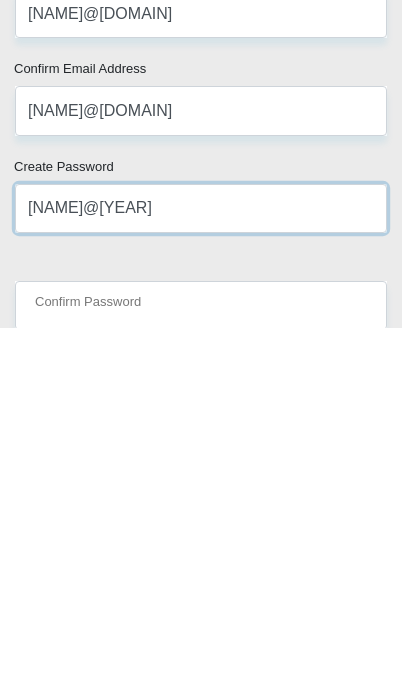 type on "[NAME]@[YEAR]" 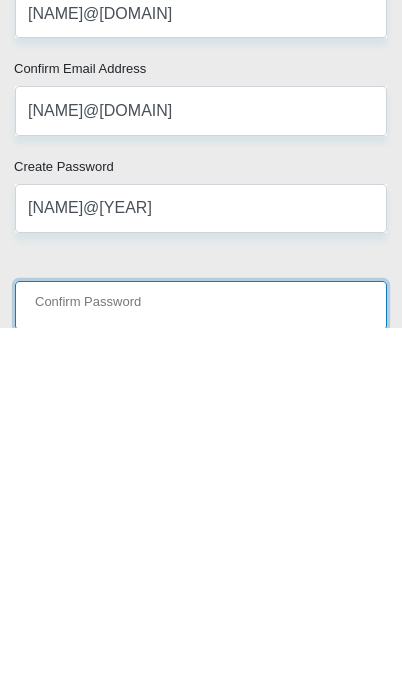 click on "Confirm Password" at bounding box center [201, 654] 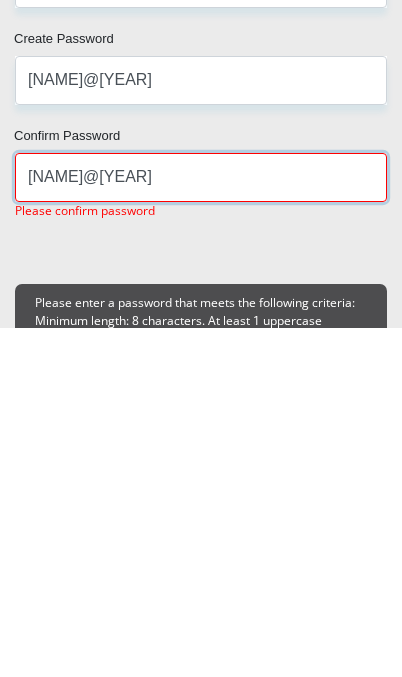 scroll, scrollTop: 2132, scrollLeft: 0, axis: vertical 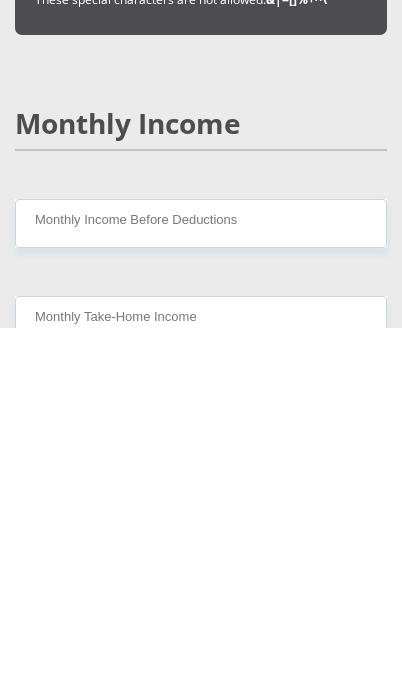 type on "[NAME]@[YEAR]" 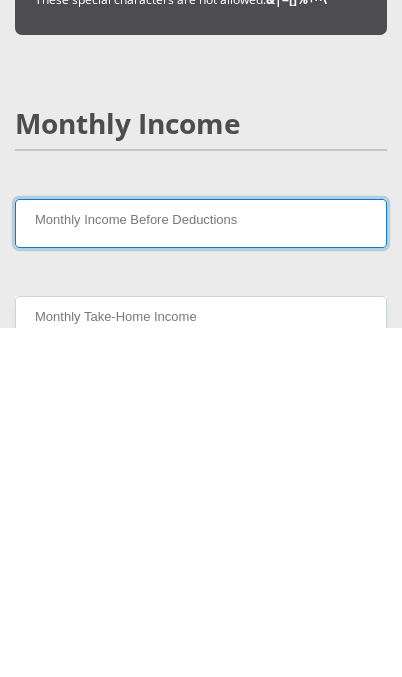 click on "Monthly Income Before Deductions" at bounding box center [201, 572] 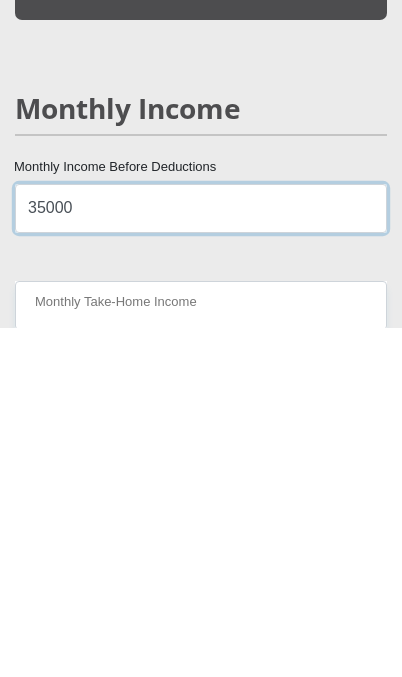 type on "35000" 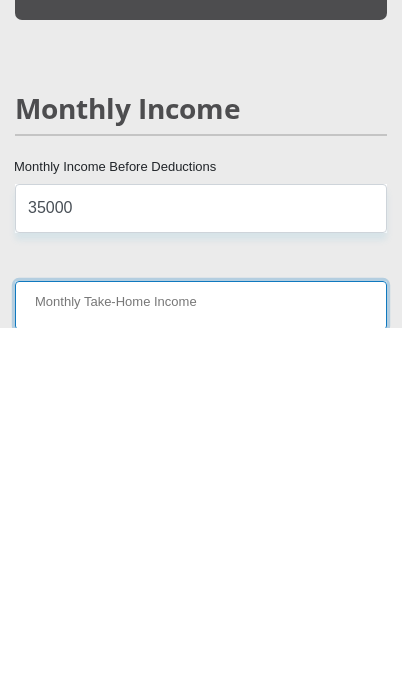 click on "Monthly Take-Home Income" at bounding box center [201, 654] 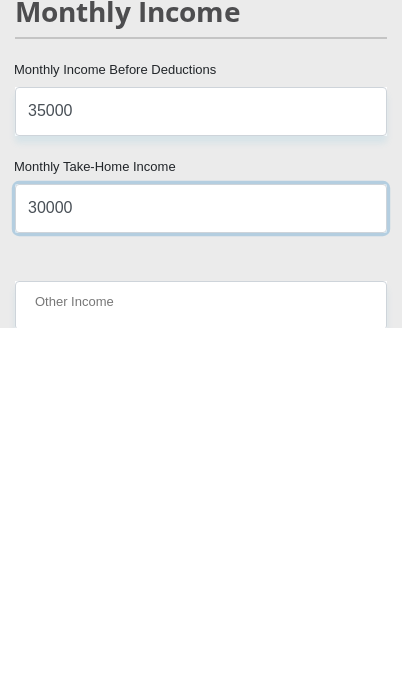 type on "30000" 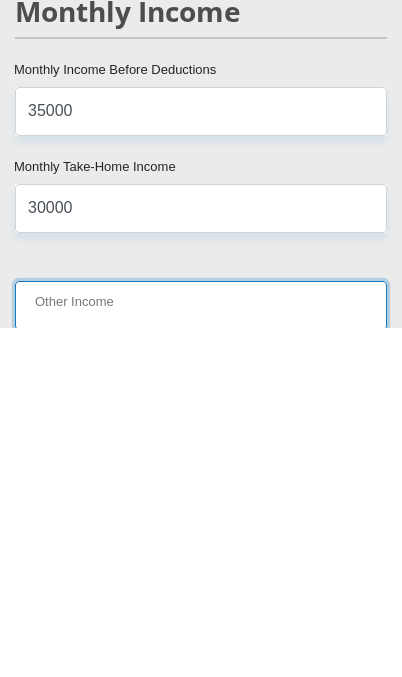 click on "Other Income" at bounding box center [201, 654] 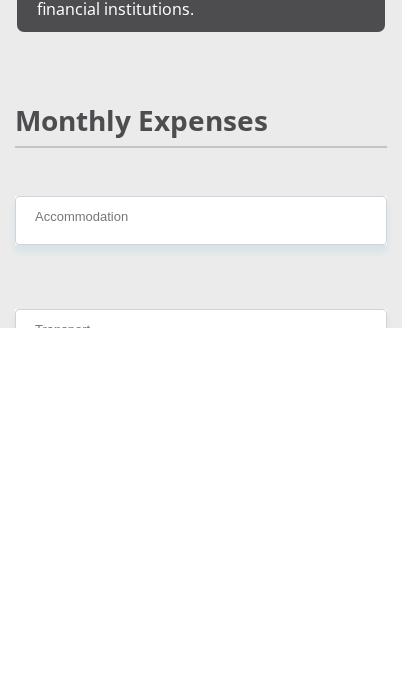 scroll, scrollTop: 3336, scrollLeft: 0, axis: vertical 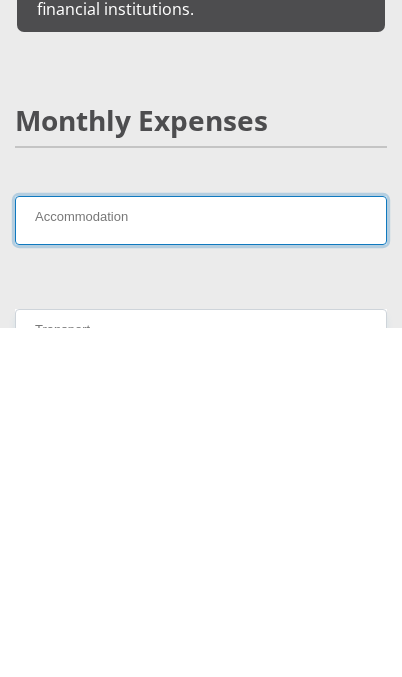 click on "Accommodation" at bounding box center [201, 569] 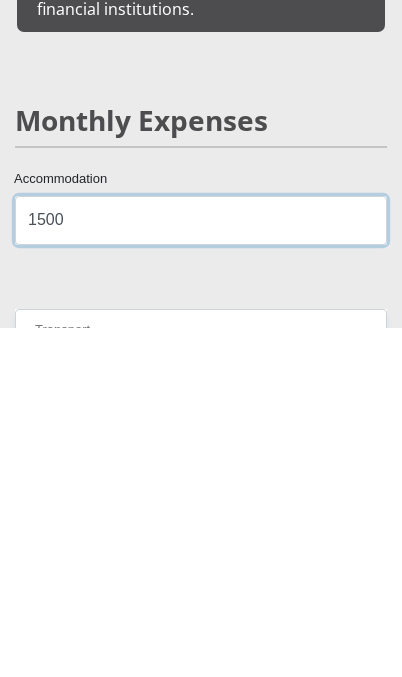 type on "1500" 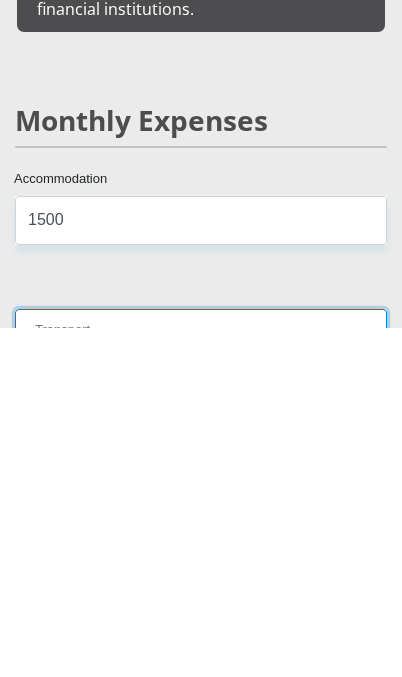 click on "Transport" at bounding box center [201, 682] 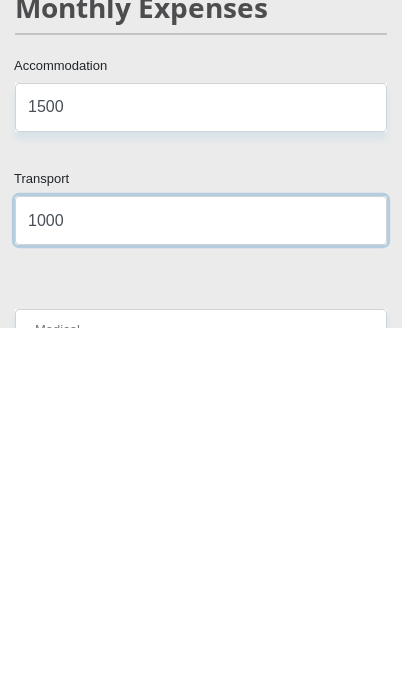 type on "1000" 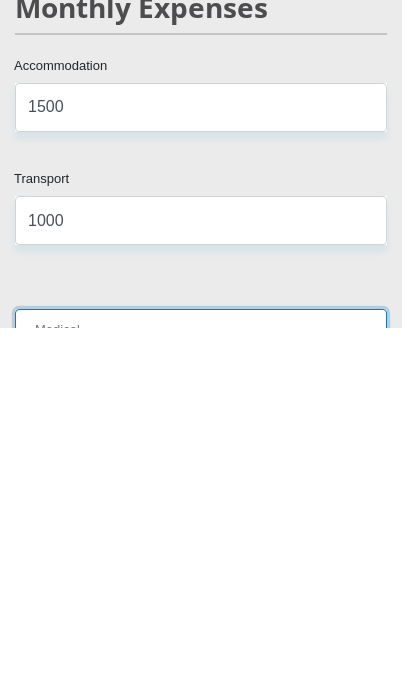 click on "Medical" at bounding box center [201, 682] 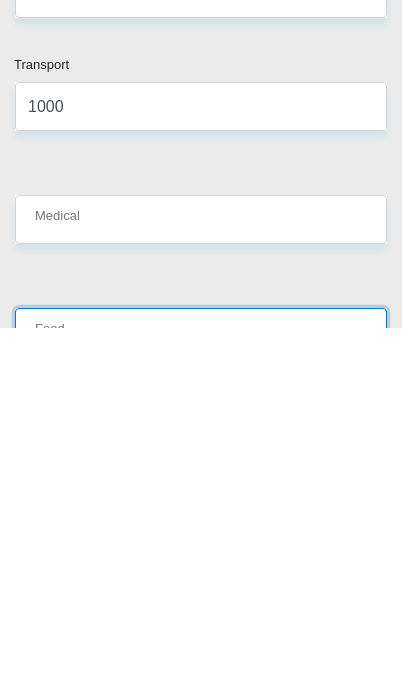 click on "Food" at bounding box center (201, 681) 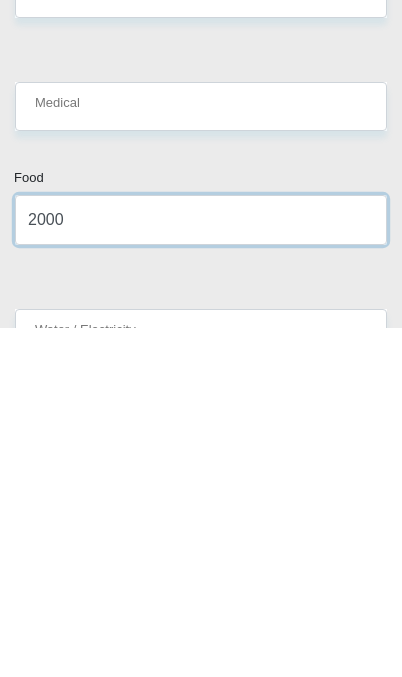 type on "2000" 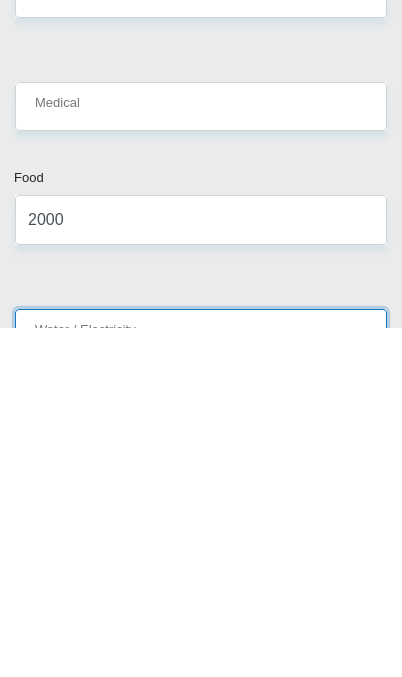 click on "Water / Electricity" at bounding box center [201, 682] 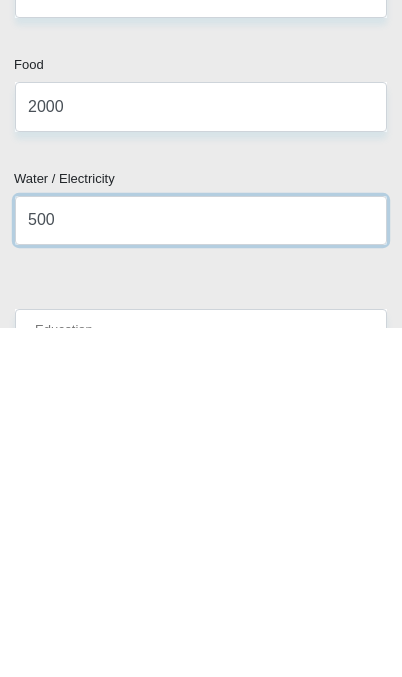 type on "500" 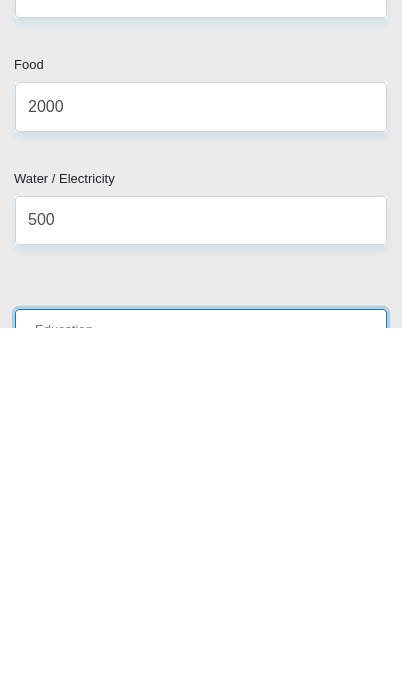 click on "Education" at bounding box center (201, 682) 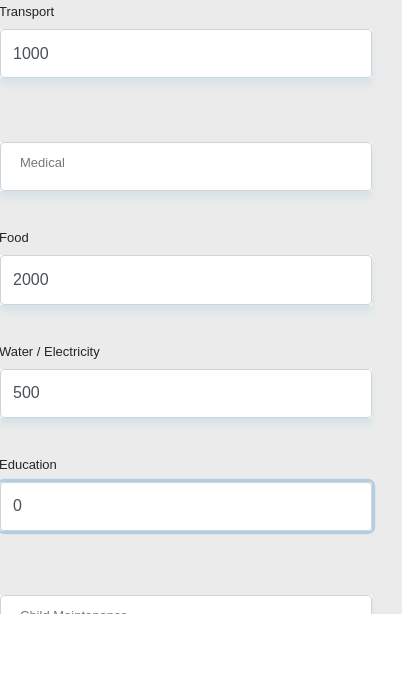 scroll, scrollTop: 3902, scrollLeft: 0, axis: vertical 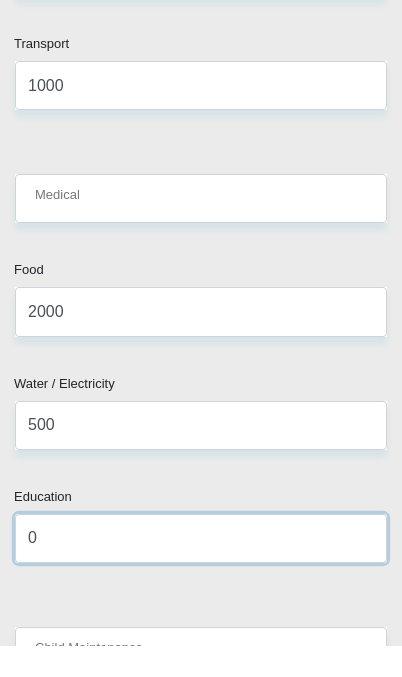 type on "0" 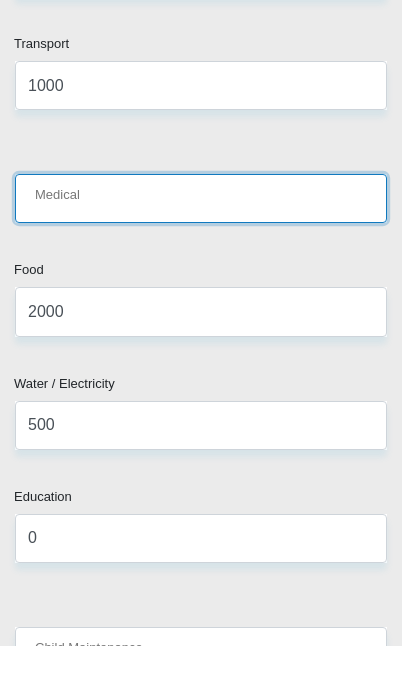 click on "Medical" at bounding box center (201, 229) 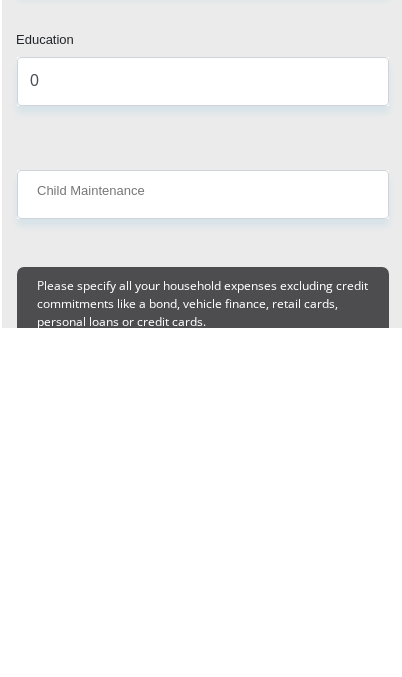 scroll, scrollTop: 4042, scrollLeft: 0, axis: vertical 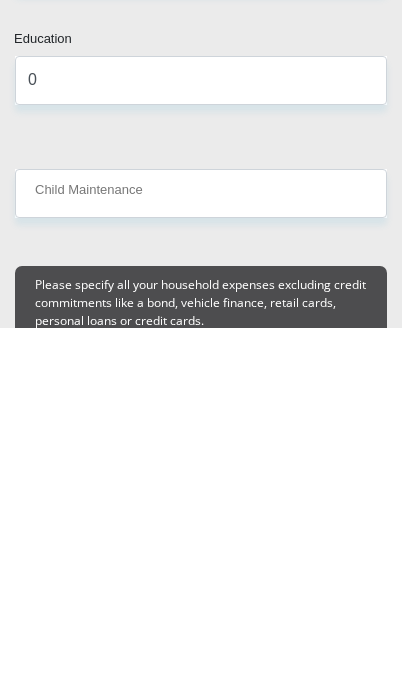 type on "0" 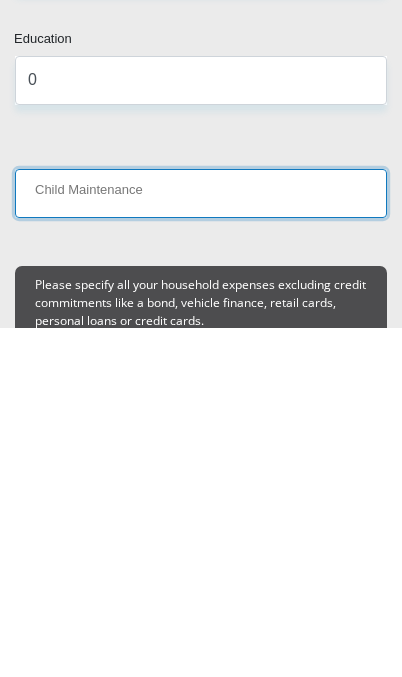 click on "Child Maintenance" at bounding box center [201, 542] 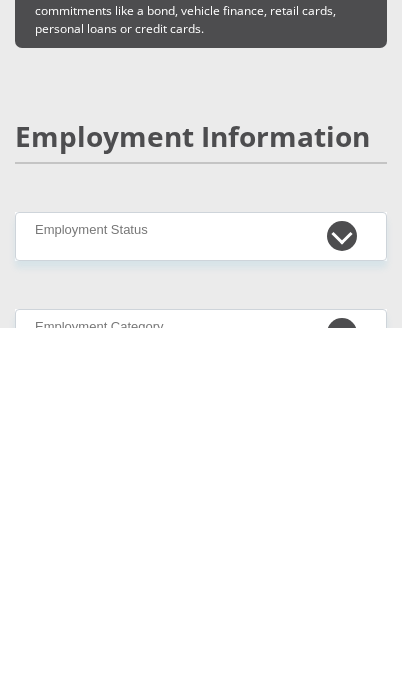 type on "0" 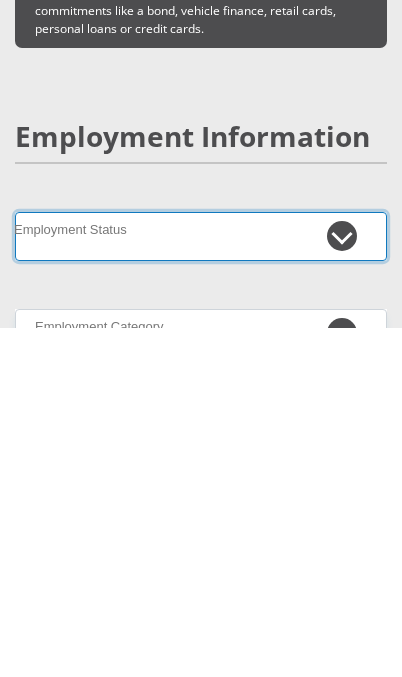 click on "Permanent/Full-time
Part-time/Casual
Contract Worker
Self-Employed
Housewife
Retired
Student
Medically Boarded
Disability
Unemployed" at bounding box center [201, 585] 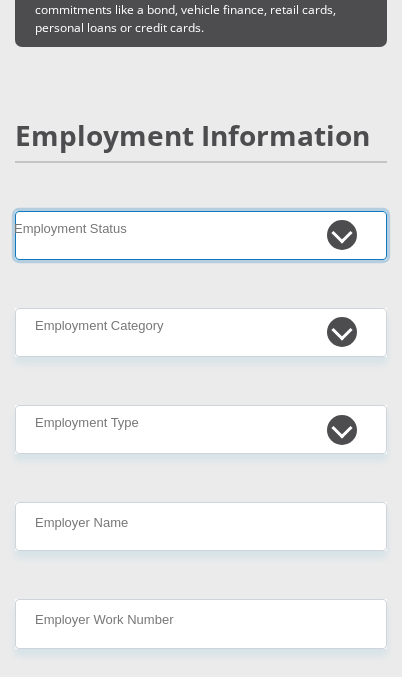 select on "4" 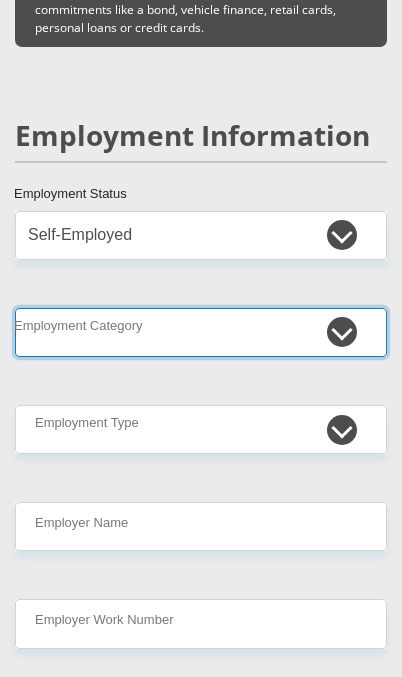 click on "AGRICULTURE
ALCOHOL & TOBACCO
CONSTRUCTION MATERIALS
METALLURGY
EQUIPMENT FOR RENEWABLE ENERGY
SPECIALIZED CONTRACTORS
CAR
GAMING (INCL. INTERNET
OTHER WHOLESALE
UNLICENSED PHARMACEUTICALS
CURRENCY EXCHANGE HOUSES
OTHER FINANCIAL INSTITUTIONS & INSURANCE
REAL ESTATE AGENTS
OIL & GAS
OTHER MATERIALS (E.G. IRON ORE)
PRECIOUS STONES & PRECIOUS METALS
POLITICAL ORGANIZATIONS
RELIGIOUS ORGANIZATIONS(NOT SECTS)
ACTI. HAVING BUSINESS DEAL WITH PUBLIC ADMINISTRATION
LAUNDROMATS" at bounding box center (201, 332) 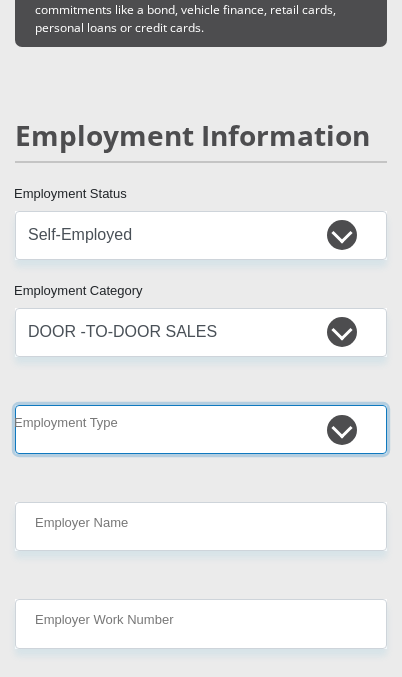 click on "College/Lecturer
Craft Seller
Creative
Driver
Executive
Farmer
Forces - Non Commissioned
Forces - Officer
Hawker
Housewife
Labourer
Licenced Professional
Manager
Miner
Non Licenced Professional
Office Staff/Clerk
Outside Worker
Pensioner
Permanent Teacher
Production/Manufacturing
Sales
Self-Employed
Semi-Professional Worker
Service Industry  Social Worker  Student" at bounding box center (201, 429) 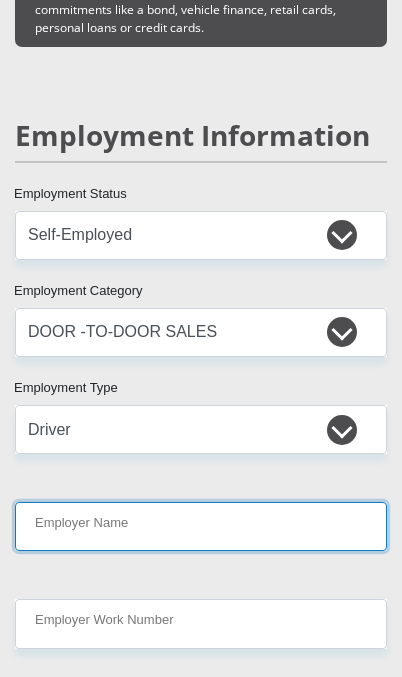 click on "Employer Name" at bounding box center [201, 526] 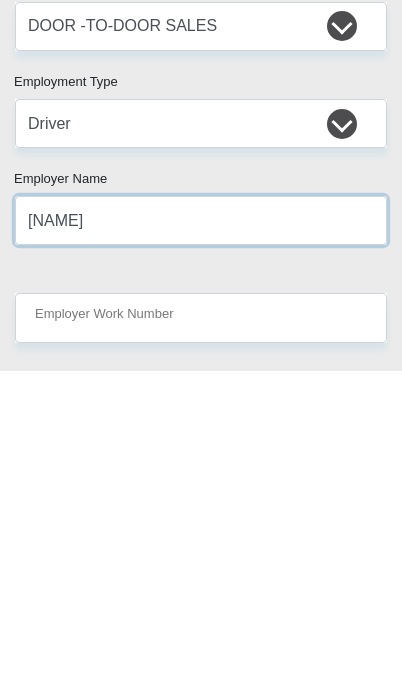 type on "[NAME]" 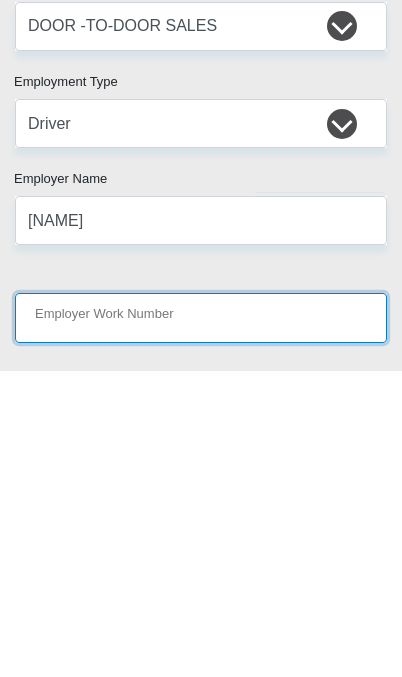 click on "Employer Work Number" at bounding box center [201, 623] 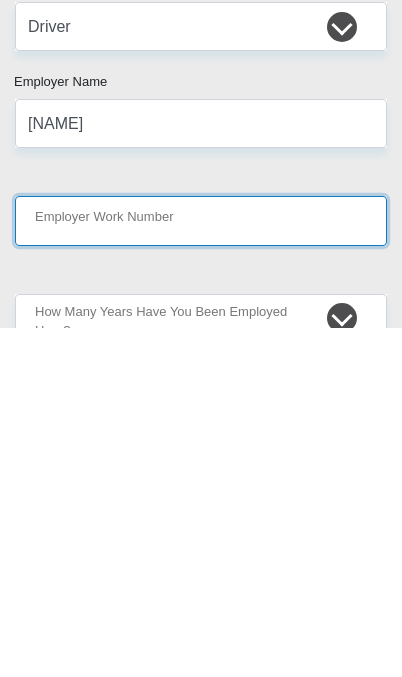 type on "0" 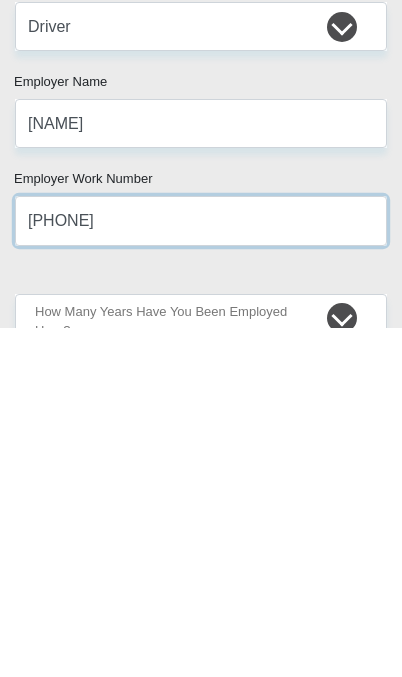 type on "[PHONE]" 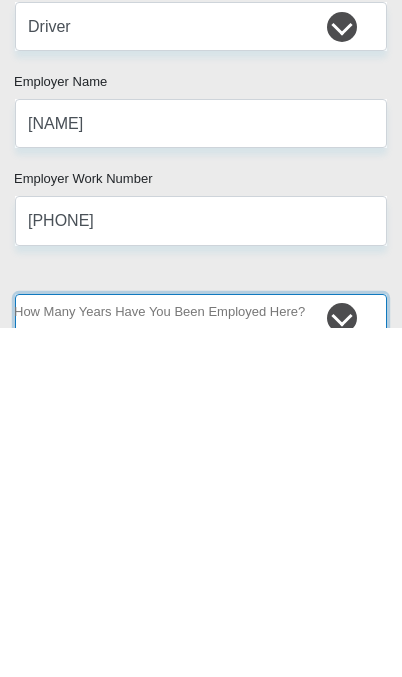 click on "less than 1 year
1-3 years
3-5 years
5+ years" at bounding box center (201, 667) 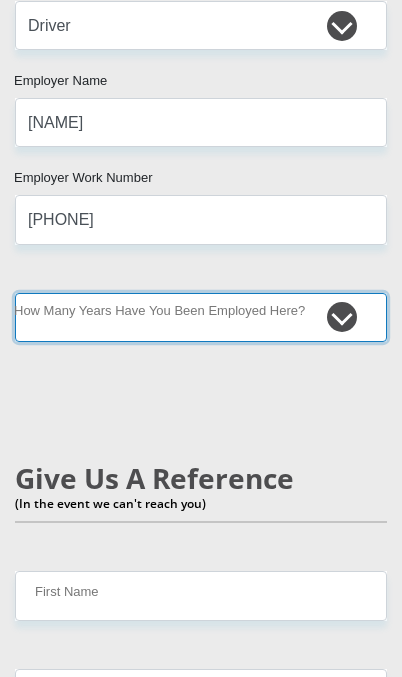 select on "60" 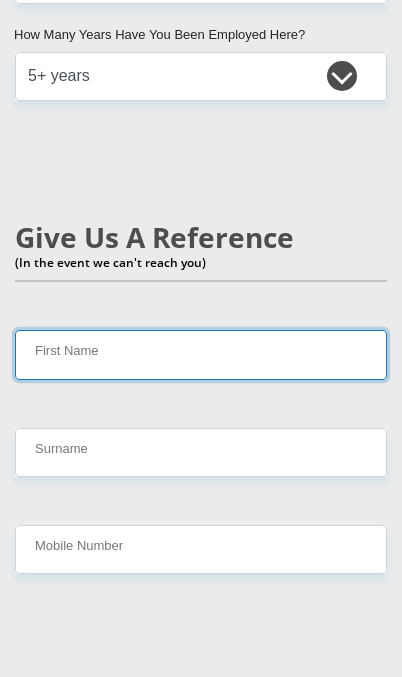 click on "First Name" at bounding box center (201, 354) 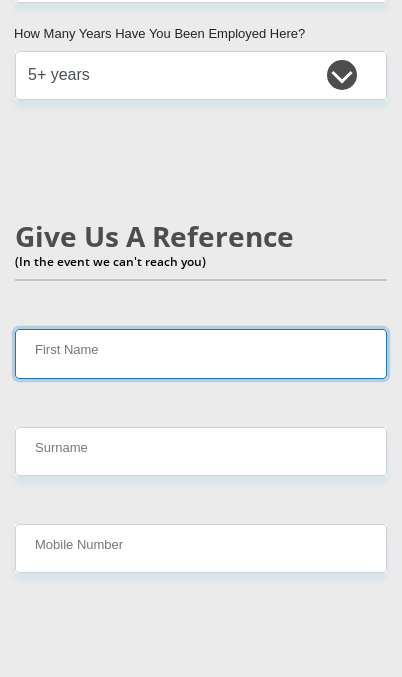 scroll, scrollTop: 5329, scrollLeft: 0, axis: vertical 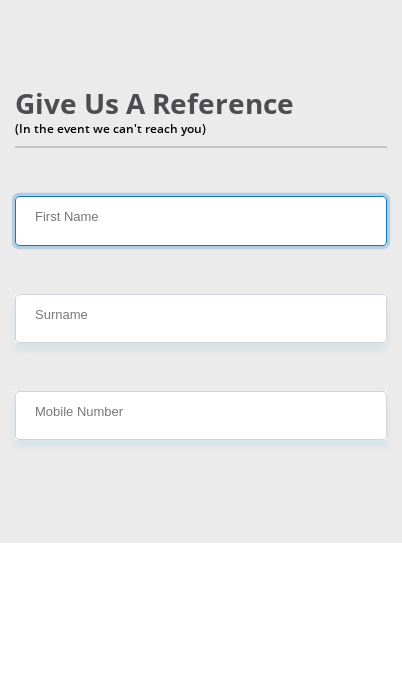 type on "Z" 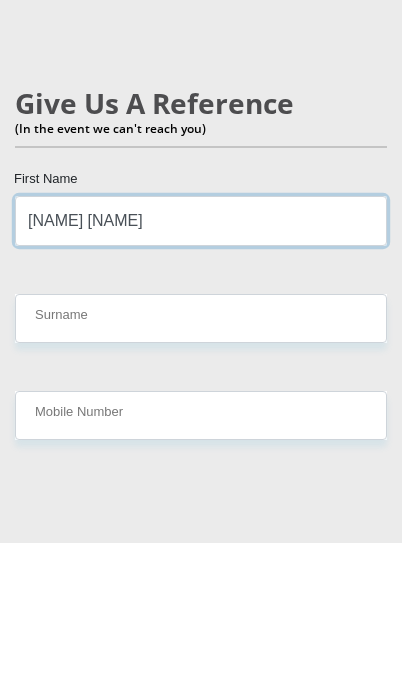 type on "[NAME] [NAME]" 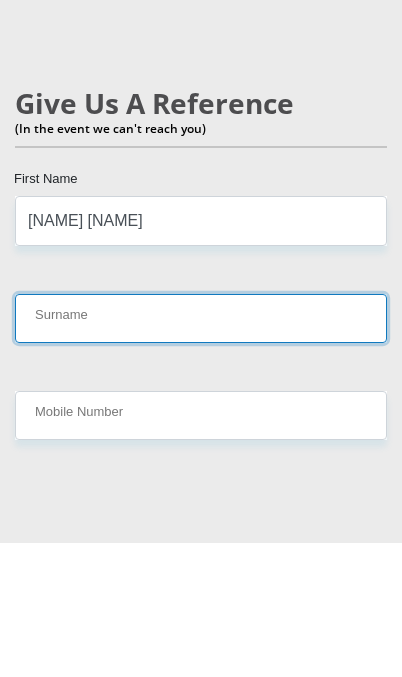 click on "Surname" at bounding box center (201, 452) 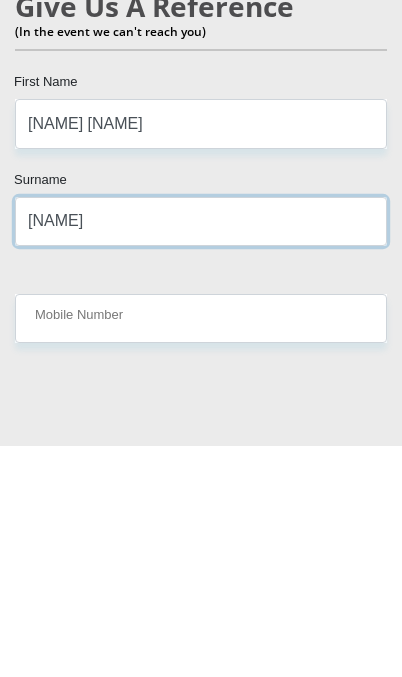 type on "[NAME]" 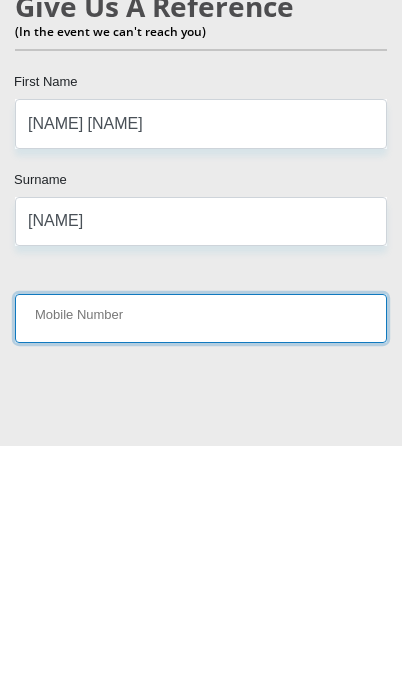 click on "Mobile Number" at bounding box center (201, 549) 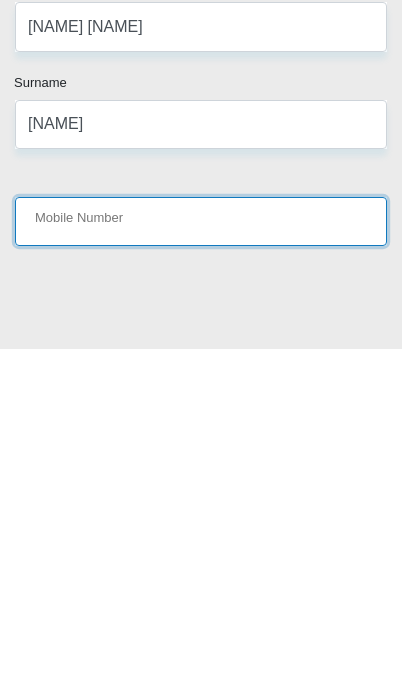 scroll, scrollTop: 5657, scrollLeft: 0, axis: vertical 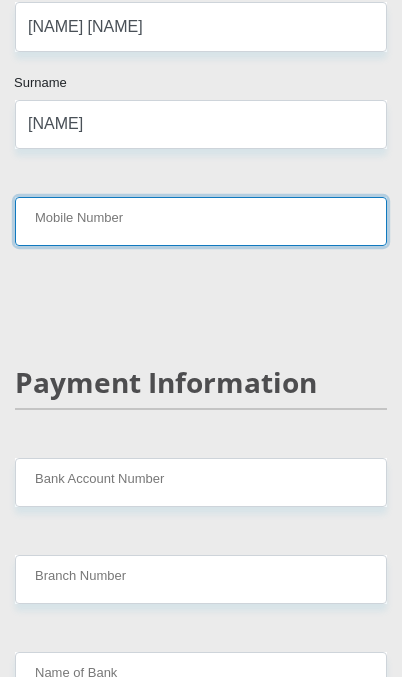 paste on "[PHONE]" 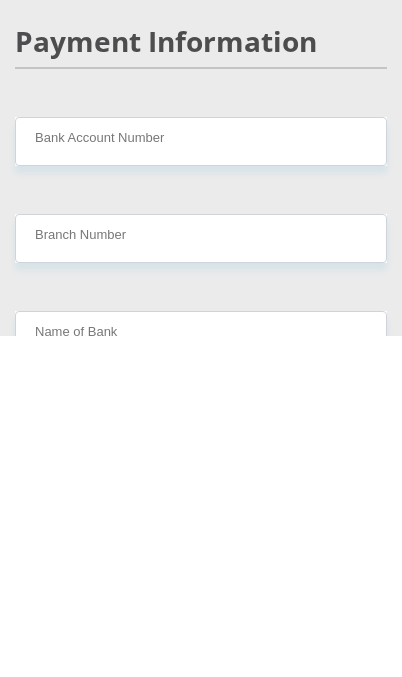 type on "[PHONE]" 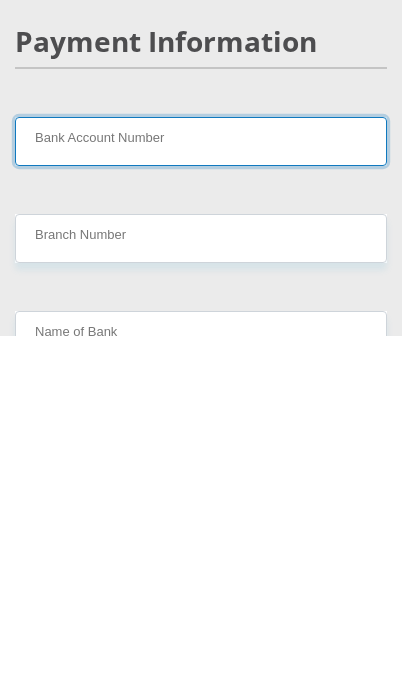 click on "Bank Account Number" at bounding box center [201, 482] 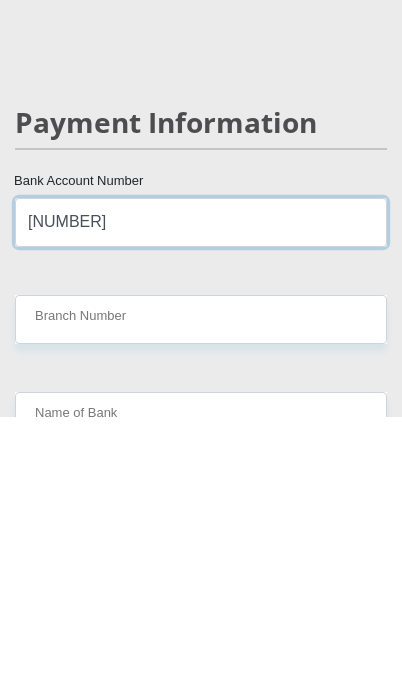 type on "[NUMBER]" 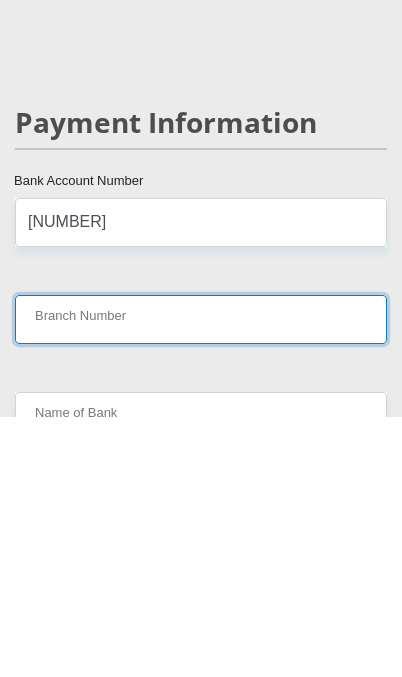 click on "Branch Number" at bounding box center [201, 579] 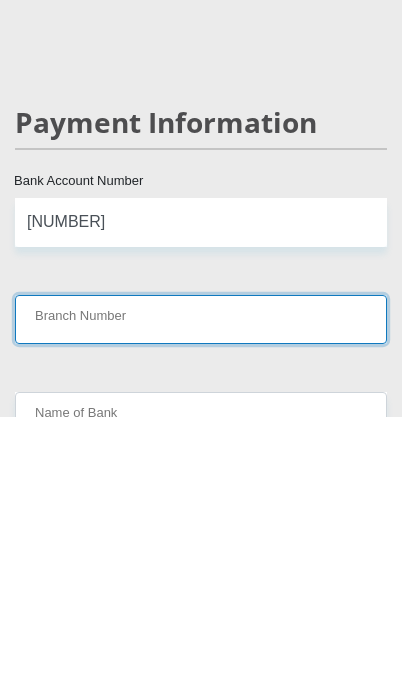 scroll, scrollTop: 5665, scrollLeft: 0, axis: vertical 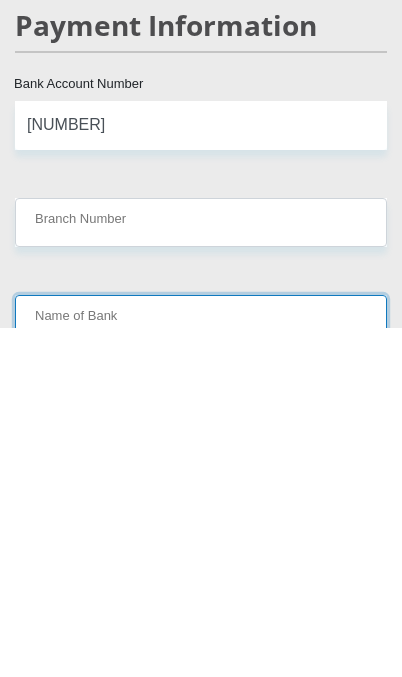 click on "Name of Bank" at bounding box center (201, 668) 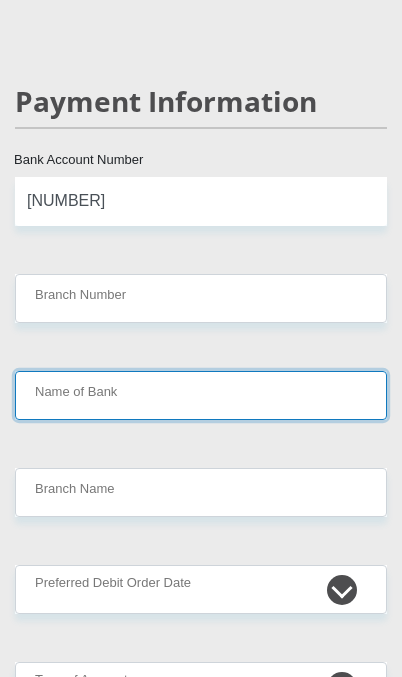 click on "Name of Bank" at bounding box center (201, 395) 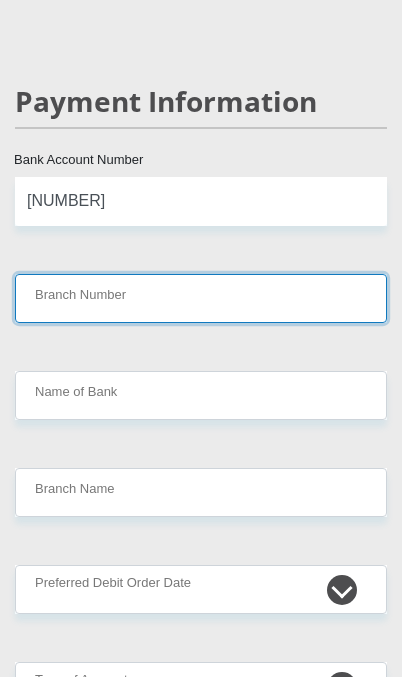 click on "Branch Number" at bounding box center (201, 298) 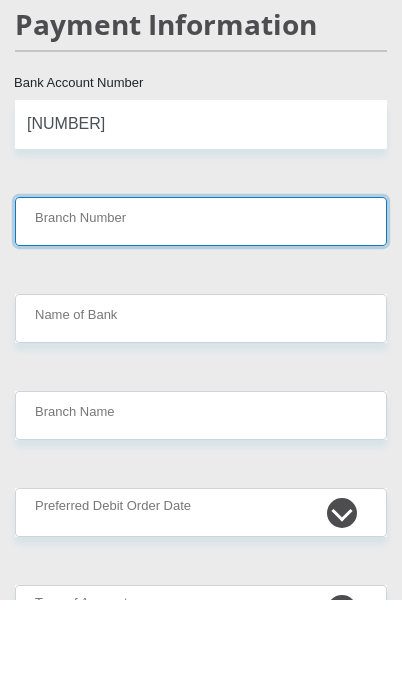 scroll, scrollTop: 6015, scrollLeft: 0, axis: vertical 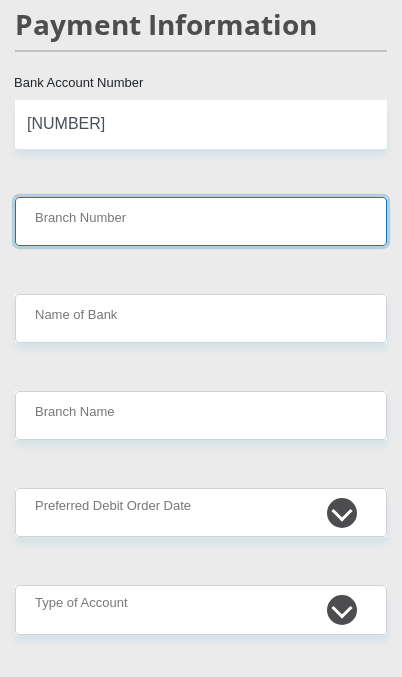 paste on "470010" 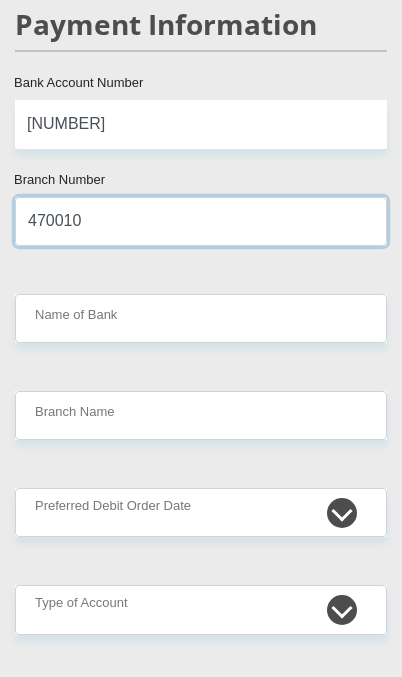 type on "470010" 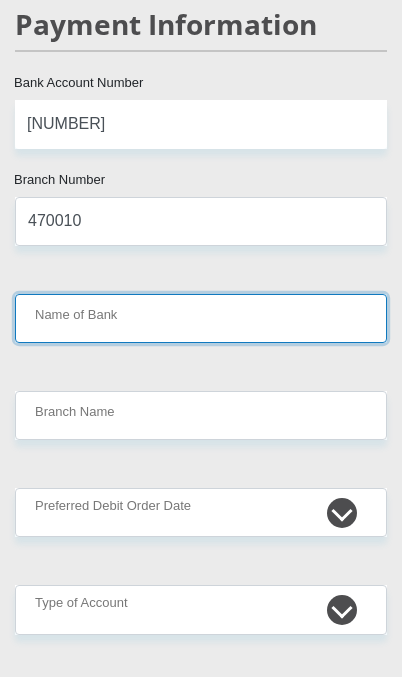 click on "Name of Bank" at bounding box center [201, 318] 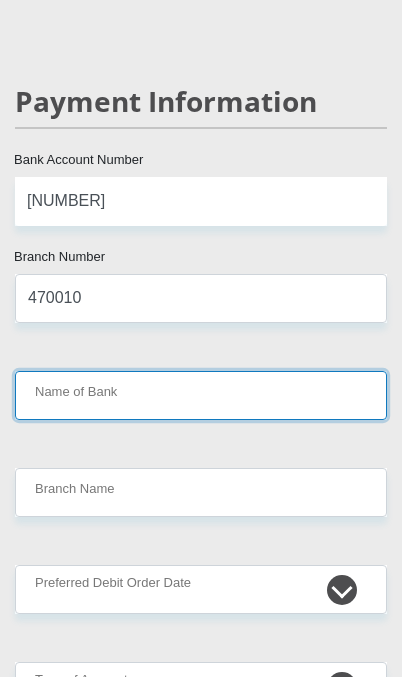 type on "CAPITEC BANK LIMITED" 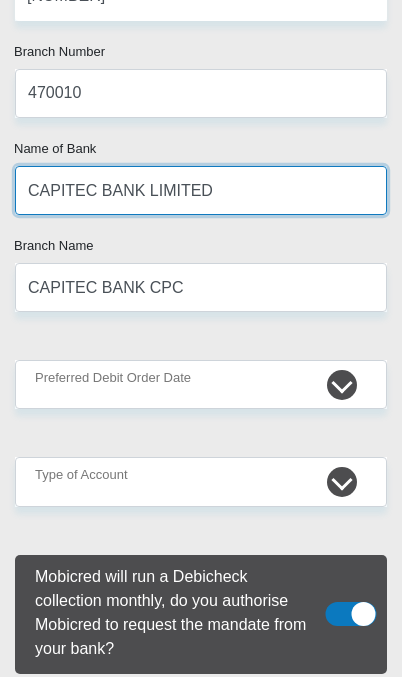 scroll, scrollTop: 6145, scrollLeft: 0, axis: vertical 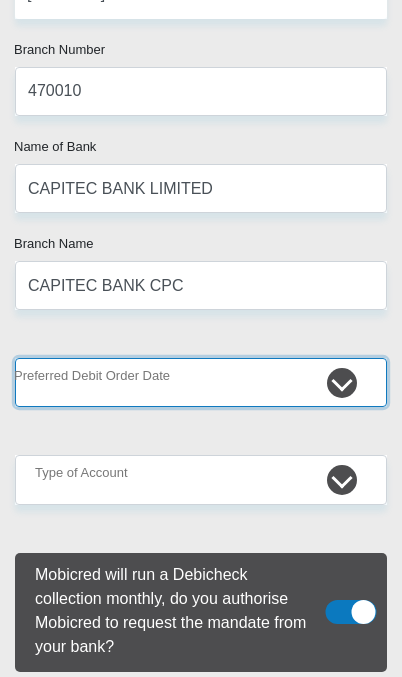 click on "1st
2nd
3rd
4th
5th
7th
18th
19th
20th
21st
22nd
23rd
24th
25th
26th
27th
28th
29th
30th" at bounding box center [201, 382] 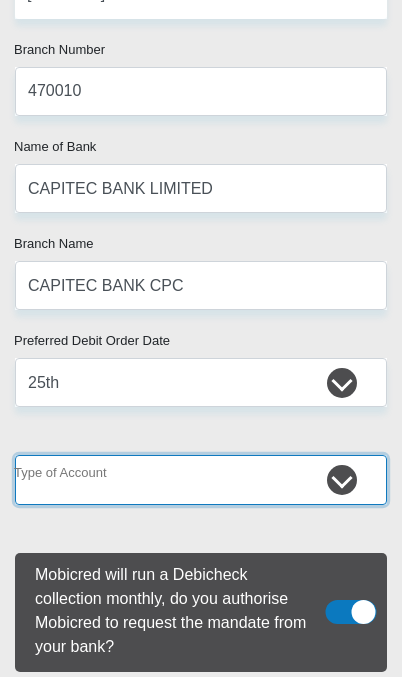 click on "Cheque
Savings" at bounding box center (201, 479) 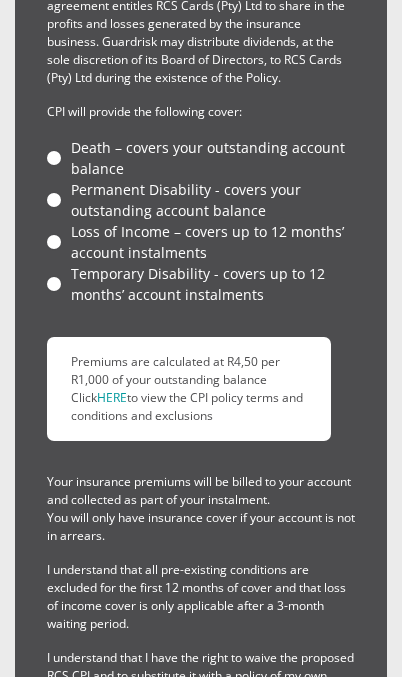 scroll, scrollTop: 7534, scrollLeft: 0, axis: vertical 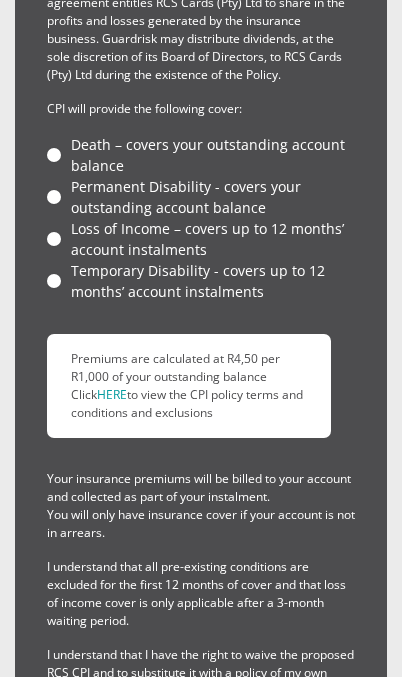 click on "Death – covers your outstanding account balance" at bounding box center (201, 155) 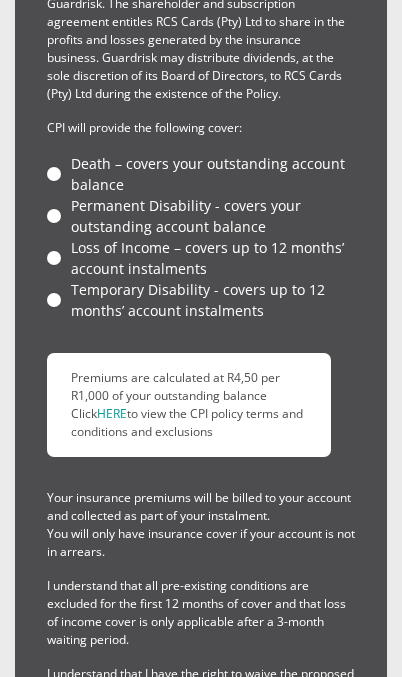 scroll, scrollTop: 7516, scrollLeft: 0, axis: vertical 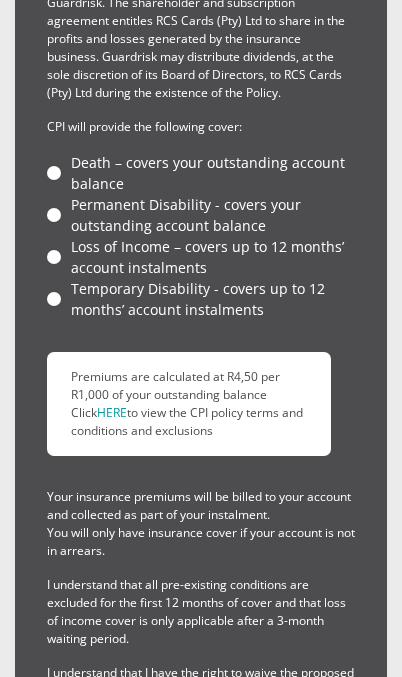 click on "Death – covers your outstanding account balance" at bounding box center (201, 173) 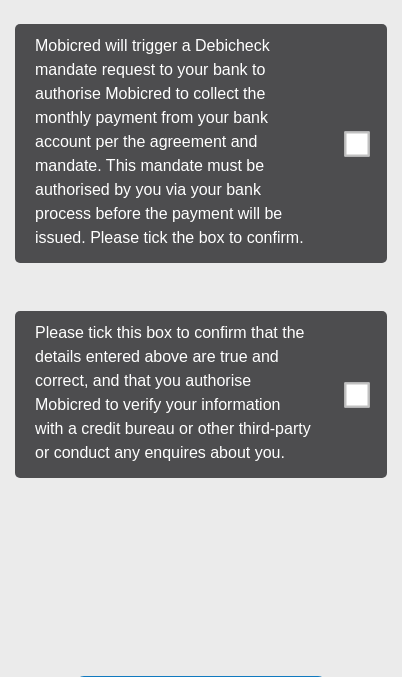 scroll, scrollTop: 8617, scrollLeft: 0, axis: vertical 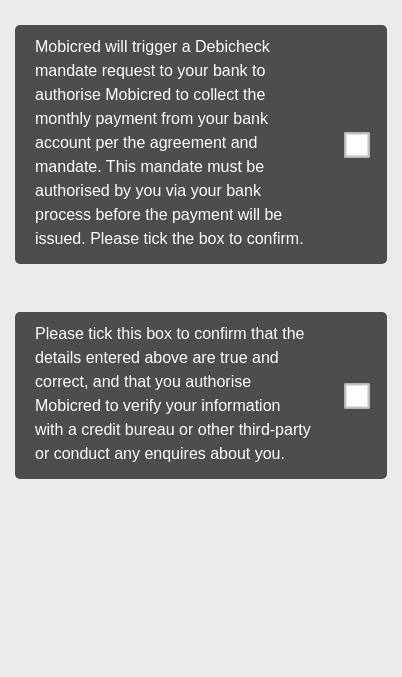 click at bounding box center (357, 395) 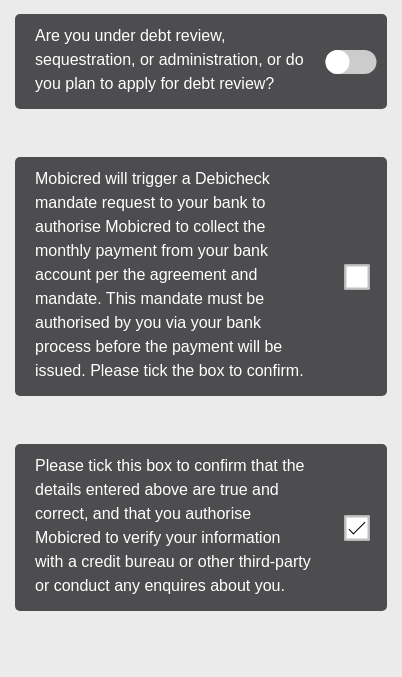 scroll, scrollTop: 8484, scrollLeft: 0, axis: vertical 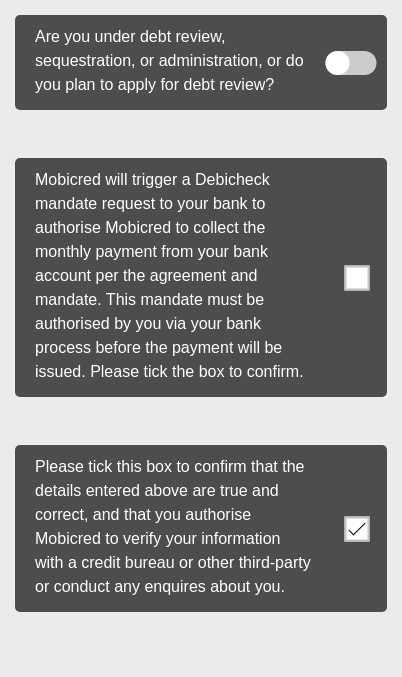 click at bounding box center (201, 277) 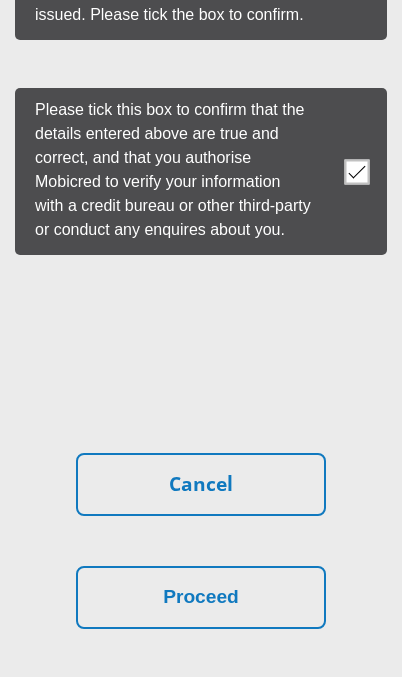 scroll, scrollTop: 8842, scrollLeft: 0, axis: vertical 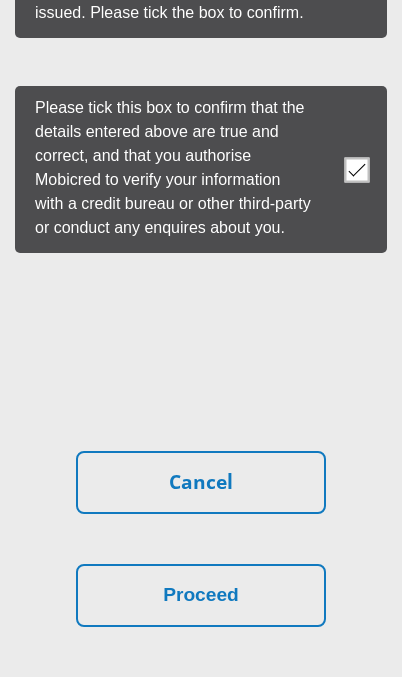click on "Proceed" at bounding box center (201, 595) 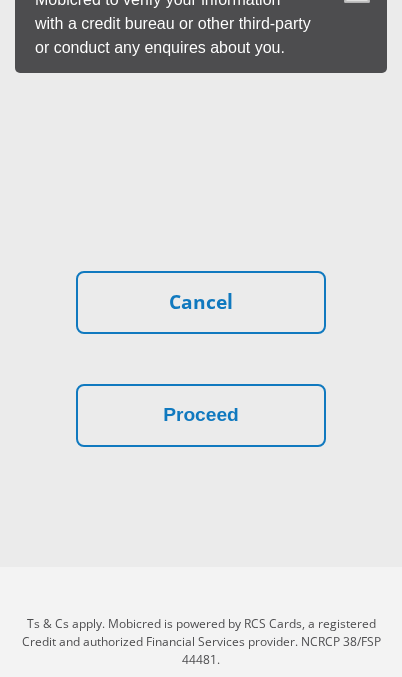 scroll, scrollTop: 9033, scrollLeft: 0, axis: vertical 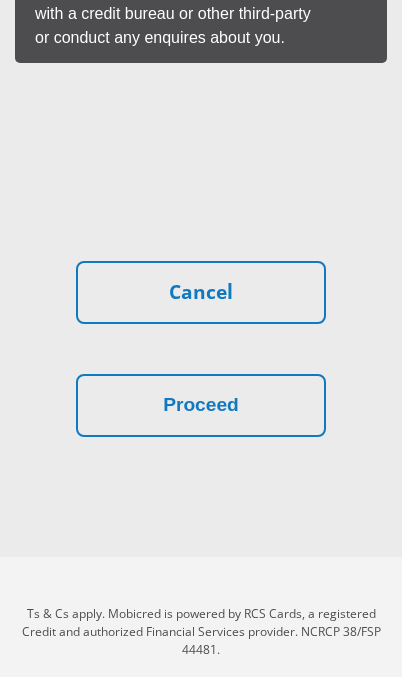 click on "Proceed" at bounding box center [201, 405] 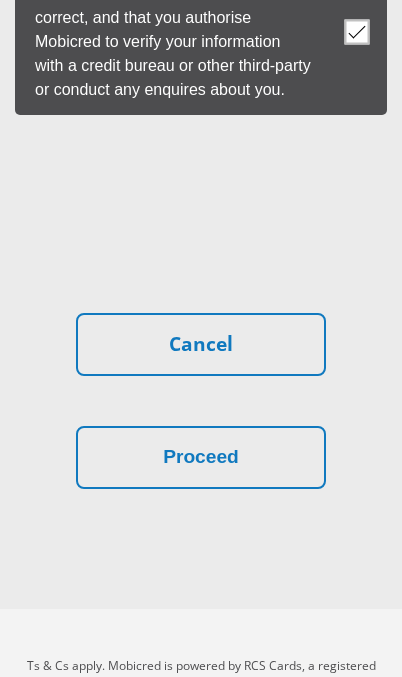 scroll, scrollTop: 8986, scrollLeft: 0, axis: vertical 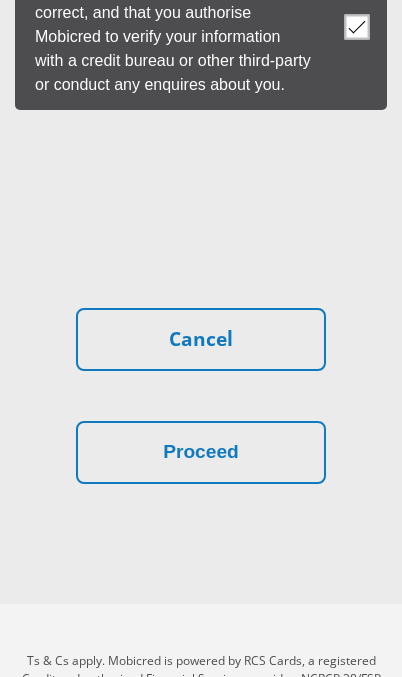 click on "Proceed" at bounding box center (201, 452) 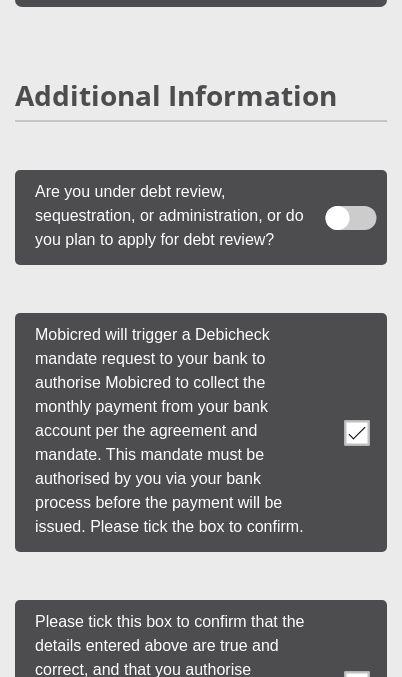 scroll, scrollTop: 8317, scrollLeft: 0, axis: vertical 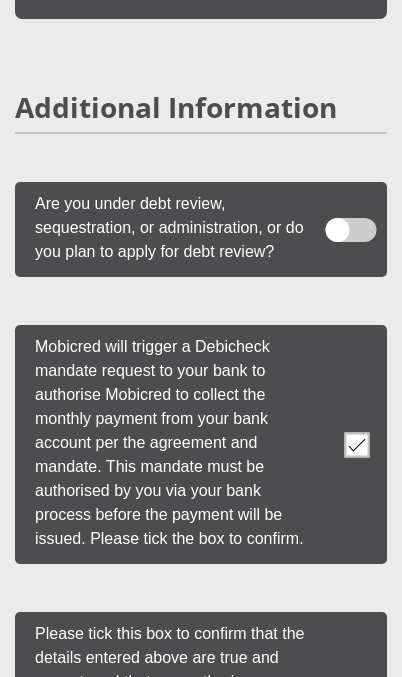 click at bounding box center (351, 230) 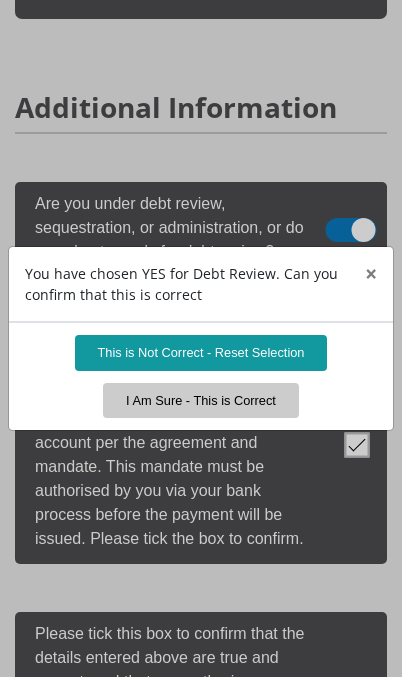 click on "I Am Sure - This is Correct" at bounding box center [201, 400] 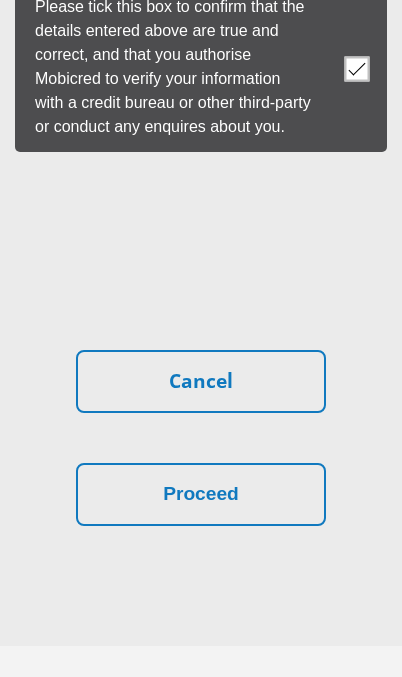 click on "Proceed" at bounding box center [201, 494] 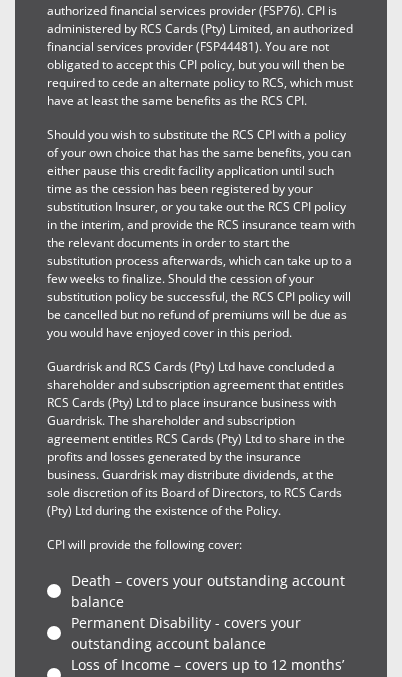 scroll, scrollTop: 7097, scrollLeft: 0, axis: vertical 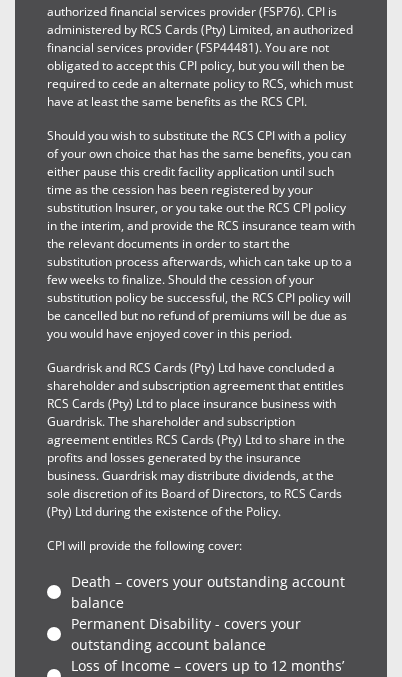 click on "For your protection your credit facility includes Customer Protection Insurance (CPI) underwritten by Guardrisk Life Limited,
a licensed life insurer and authorized financial services provider (FSP76). CPI is administered by RCS Cards (Pty) Limited,
an authorized financial services provider (FSP44481). You are not obligated to accept this CPI policy,
but you will then be required to cede an alternate policy to RCS, which must have at least the same benefits as the RCS CPI.
CPI will provide the following cover:
Death – covers your outstanding account balance
Permanent Disability - covers your outstanding account balance
Loss of Income – covers up to 12 months’ account instalments
Temporary Disability - covers up to 12 months’ account instalments
Premiums are calculated at R4,50 per R1,000 of your outstanding balance HERE" at bounding box center (201, 578) 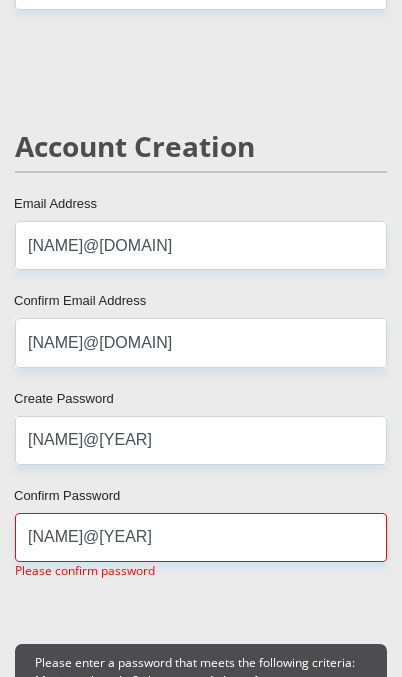 scroll, scrollTop: 2102, scrollLeft: 0, axis: vertical 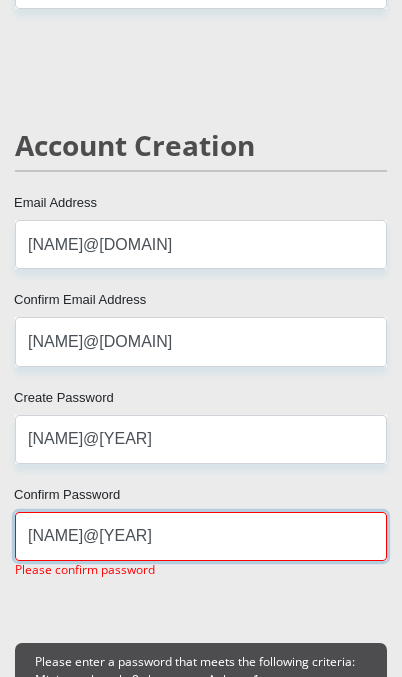 click on "[NAME]@[YEAR]" at bounding box center [201, 536] 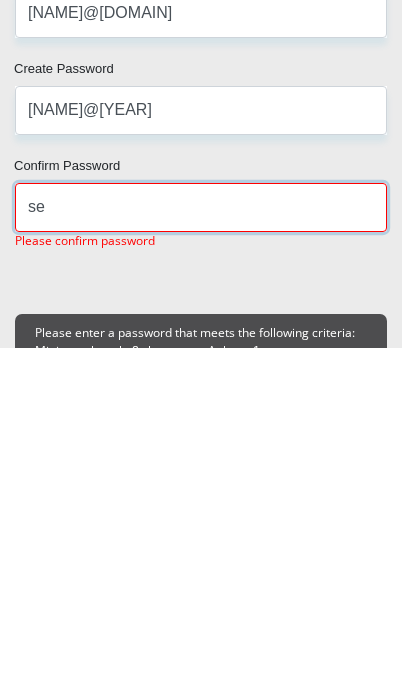 type on "s" 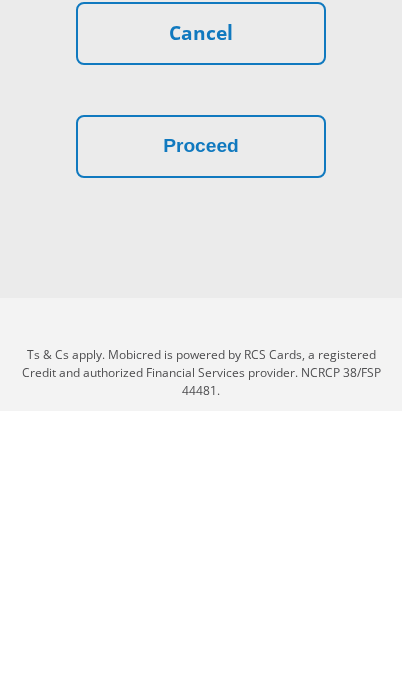scroll, scrollTop: 9082, scrollLeft: 0, axis: vertical 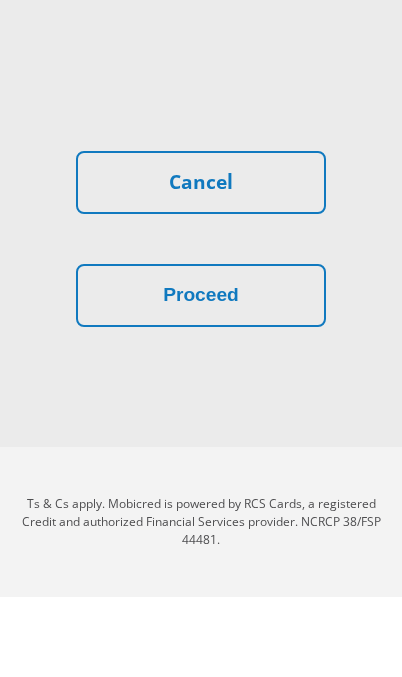 type on "[NAME]@[YEAR]" 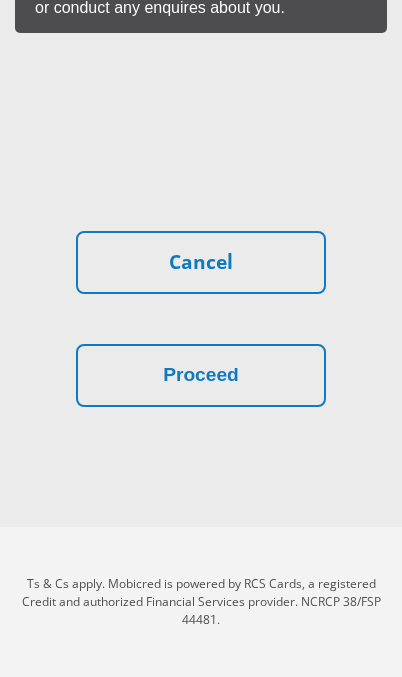 scroll, scrollTop: 9082, scrollLeft: 0, axis: vertical 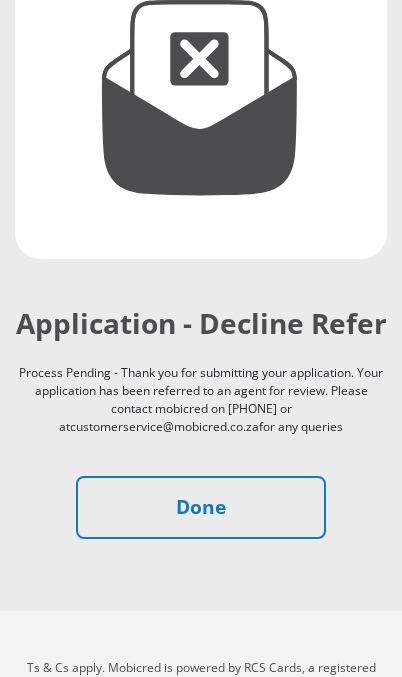 click on "Done" at bounding box center [201, 507] 